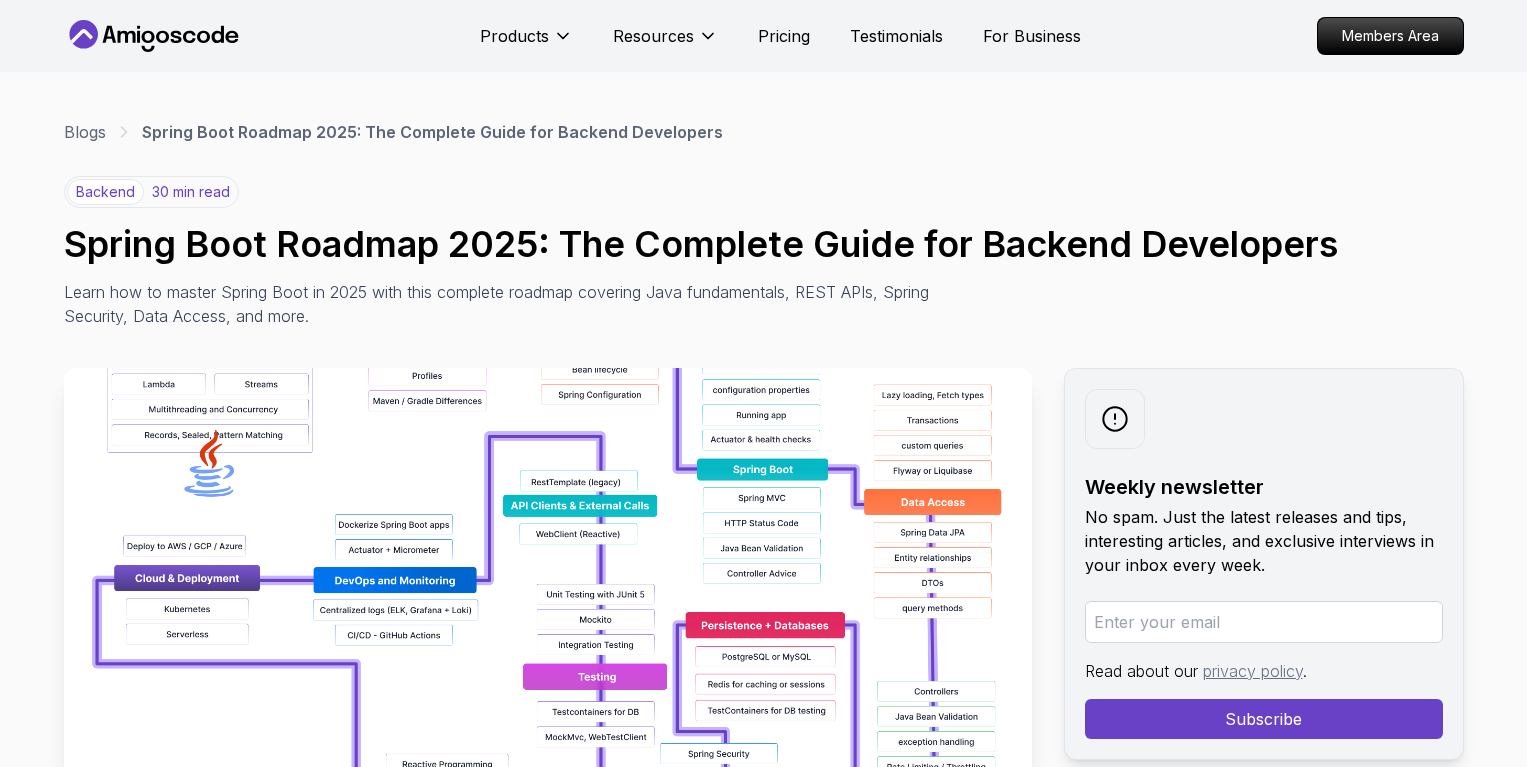scroll, scrollTop: 176, scrollLeft: 0, axis: vertical 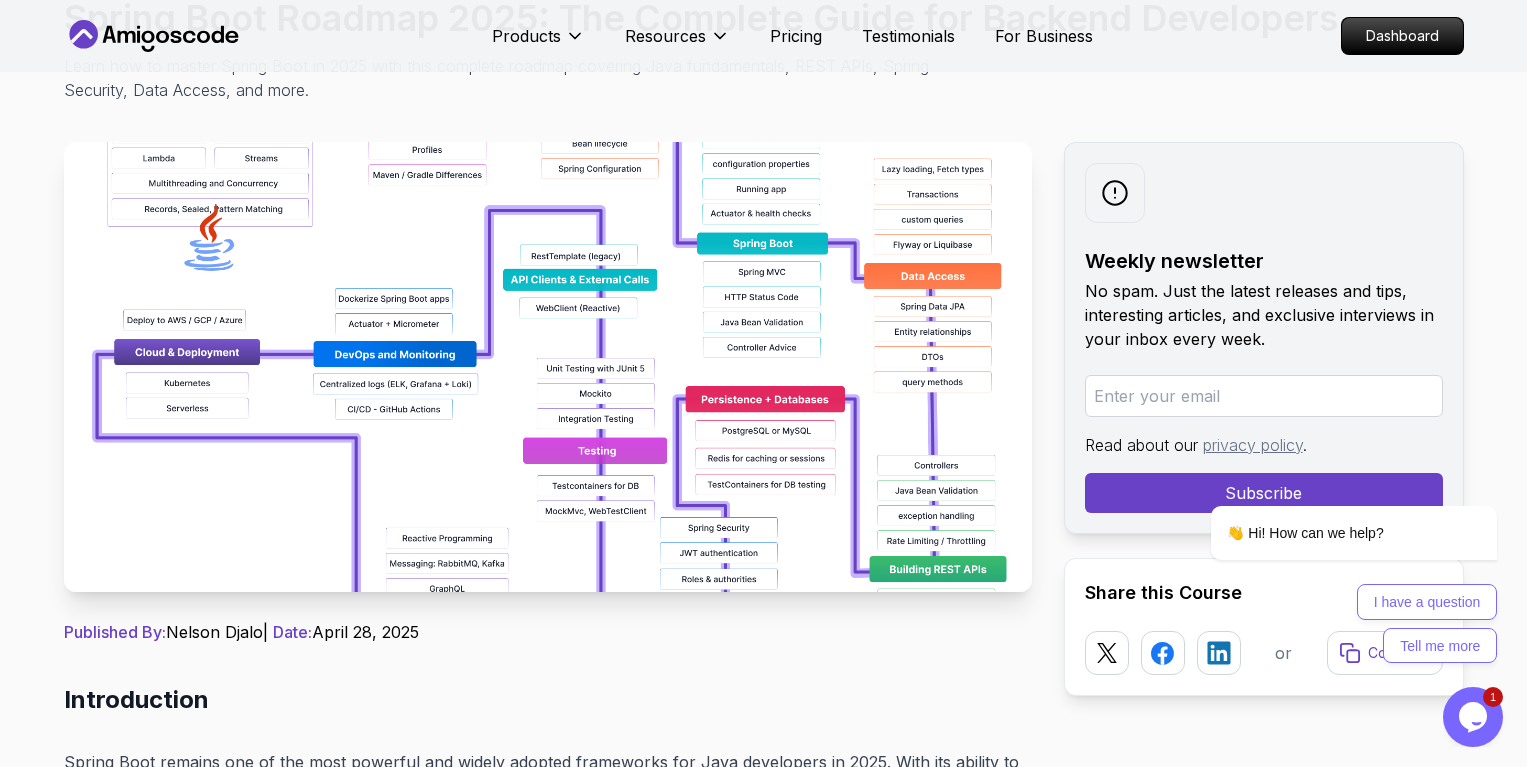 click at bounding box center (548, 367) 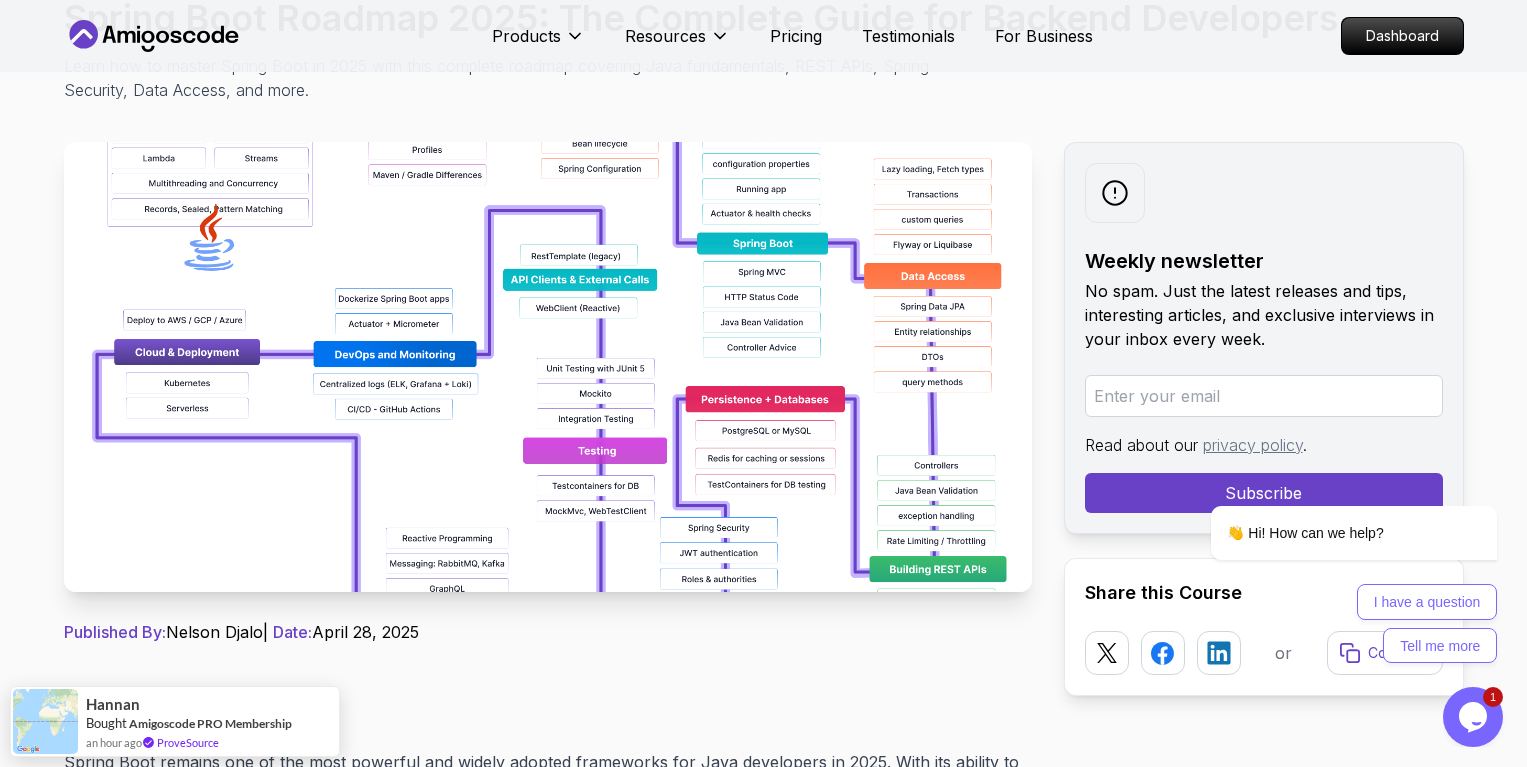 click at bounding box center (548, 367) 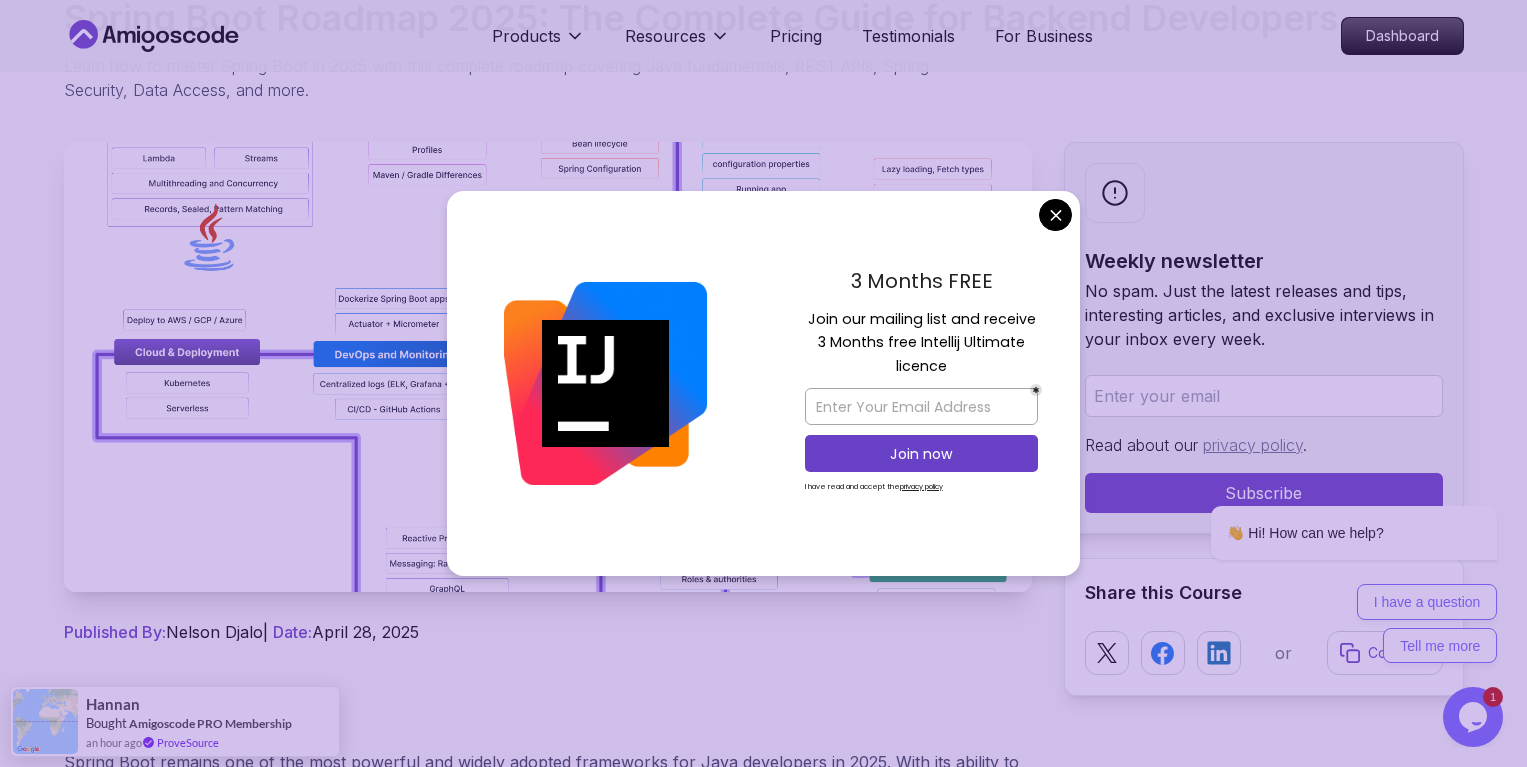 click on "Products Resources Pricing Testimonials For Business Dashboard Products Resources Pricing Testimonials For Business Dashboard Blogs Spring Boot Roadmap 2025: The Complete Guide for Backend Developers backend 30 min read Spring Boot Roadmap 2025: The Complete Guide for Backend Developers Learn how to master Spring Boot in 2025 with this complete roadmap covering Java fundamentals, REST APIs, Spring Security, Data Access, and more. Weekly newsletter No spam. Just the latest releases and tips, interesting articles, and exclusive interviews in your inbox every week. Read about our   privacy policy . Subscribe Share this Course or Copy link Published By:  [FIRST] [LAST]  |   Date:  [MONTH] [DAY], [YEAR] Introduction
The Spring Boot ecosystem has evolved significantly over the past few years, with new features like native compilation, improved performance, and enhanced cloud integration. Understanding these developments and how they impact application development is essential for staying current in the field." at bounding box center [763, 13268] 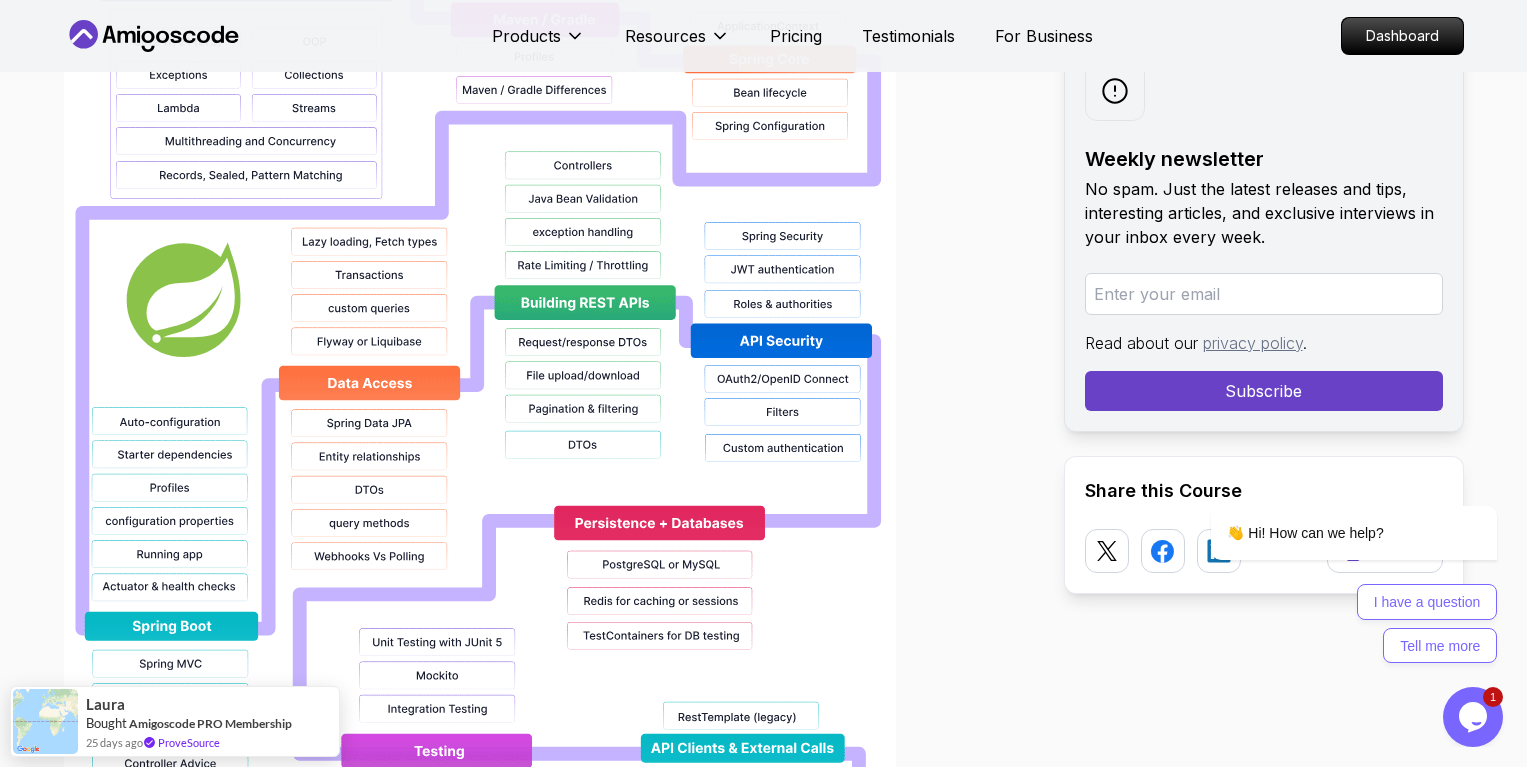 scroll, scrollTop: 1668, scrollLeft: 0, axis: vertical 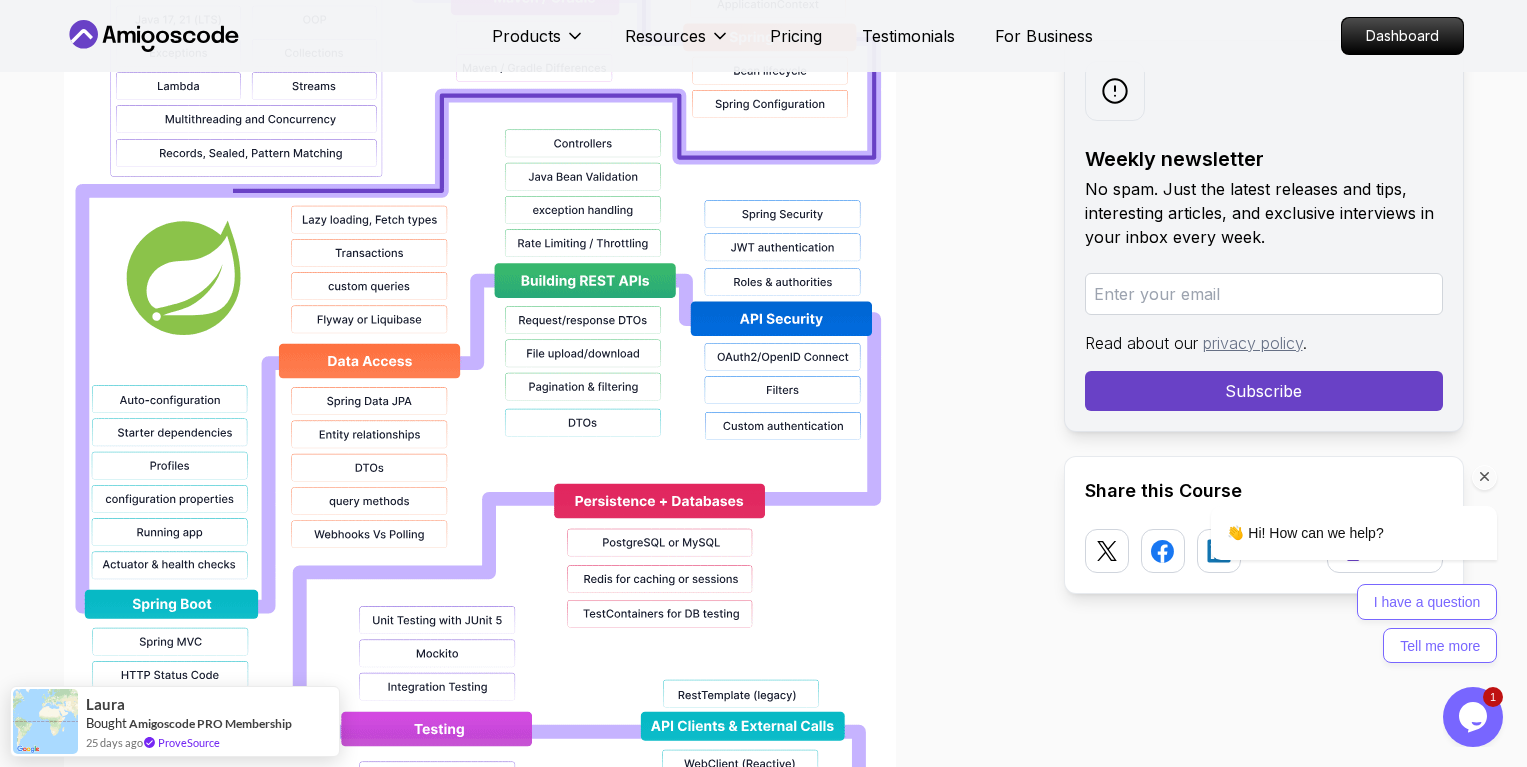 click at bounding box center [1485, 477] 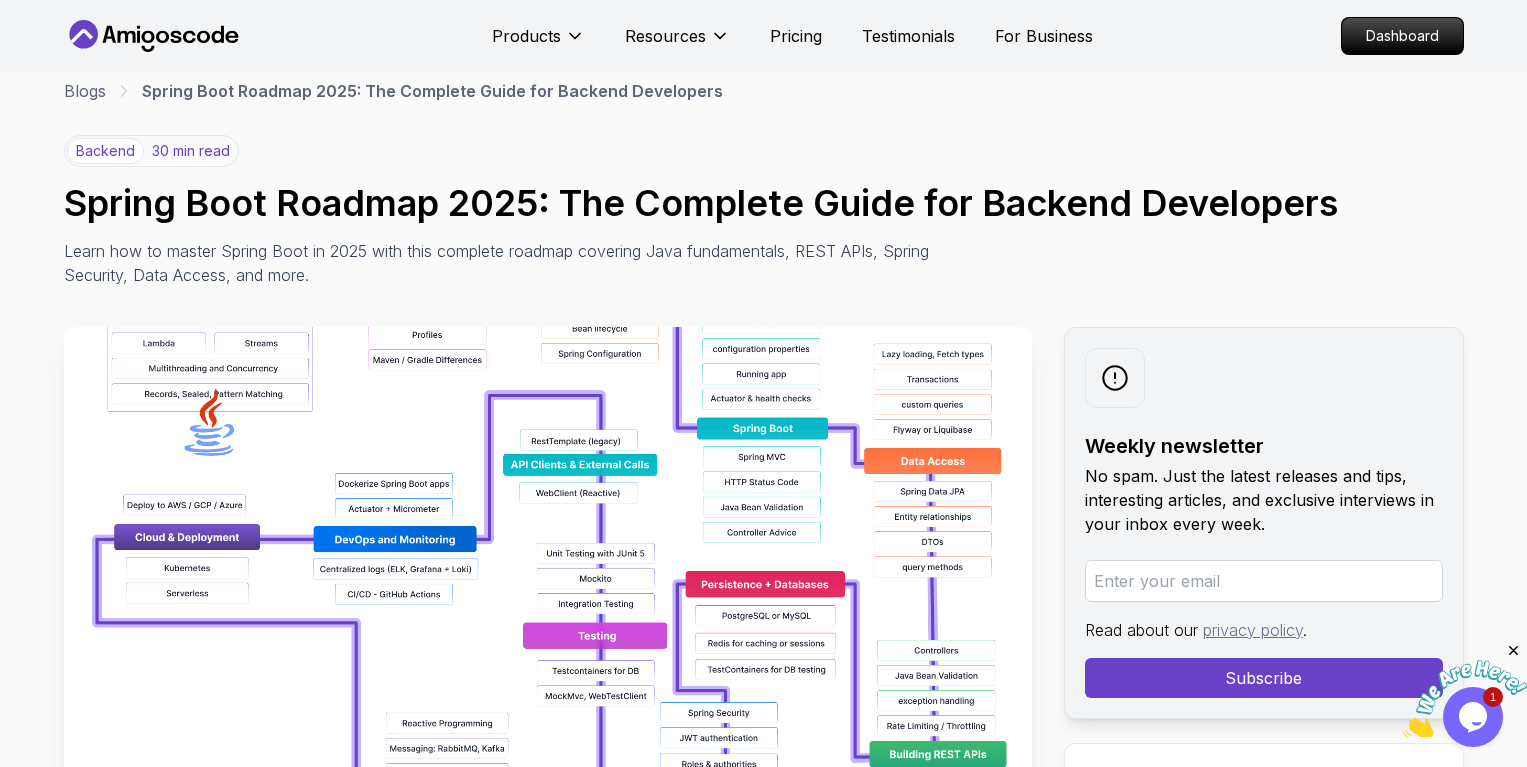 scroll, scrollTop: 0, scrollLeft: 0, axis: both 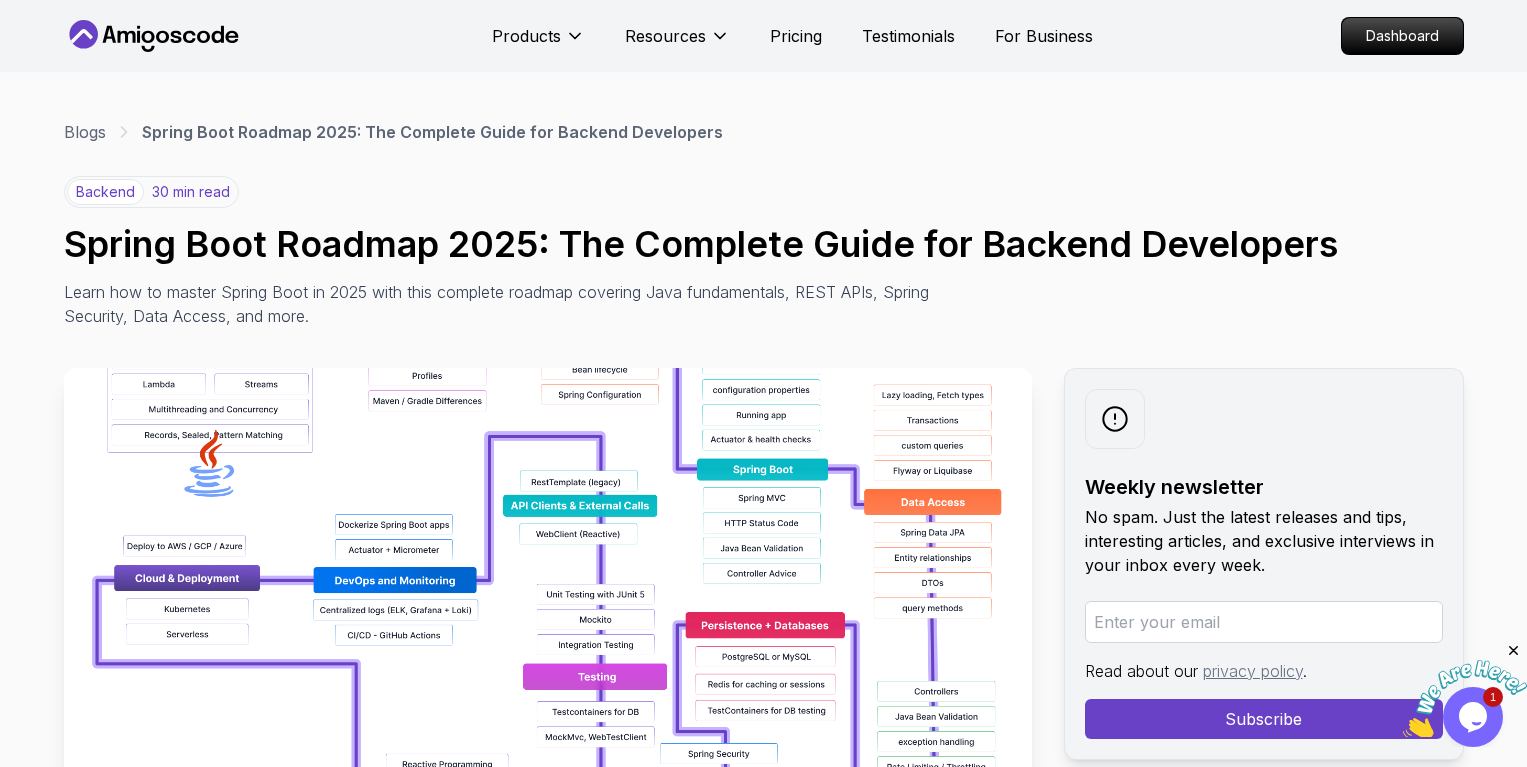 click at bounding box center (1465, 699) 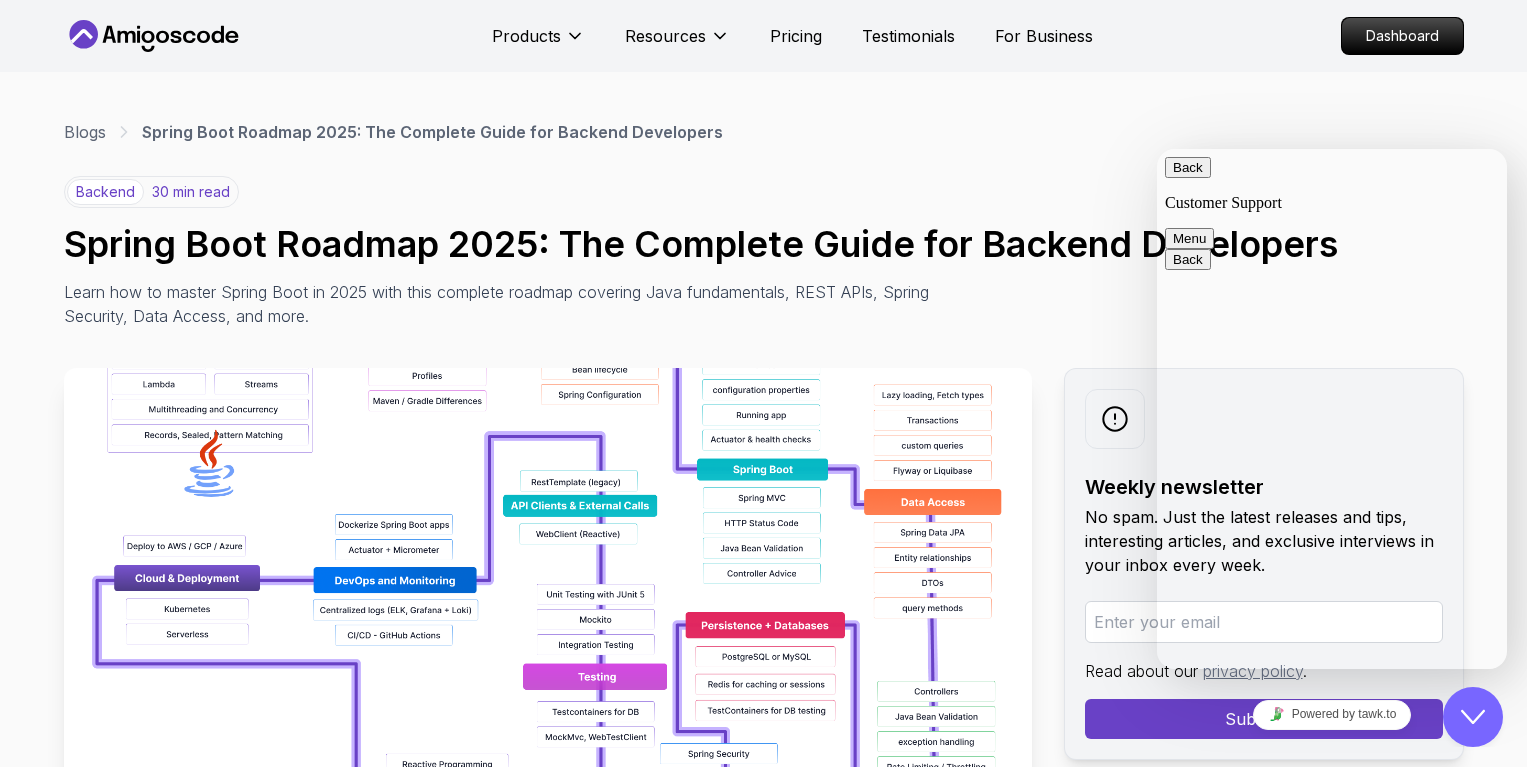 click on "backend 30 min read Spring Boot Roadmap 2025: The Complete Guide for Backend Developers Learn how to master Spring Boot in 2025 with this complete roadmap covering Java fundamentals, REST APIs, Spring Security, Data Access, and more." at bounding box center (764, 252) 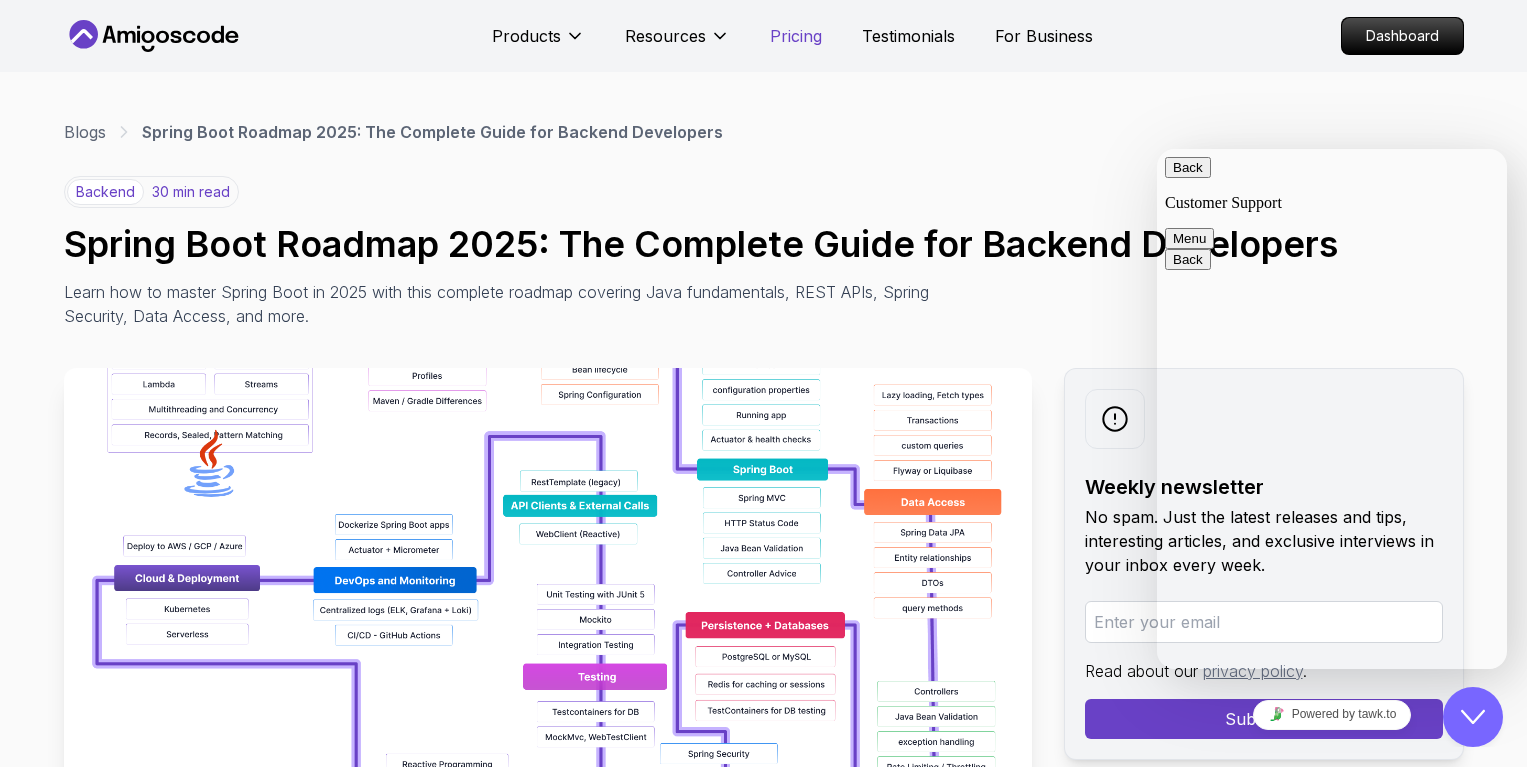 click on "Pricing" at bounding box center [796, 36] 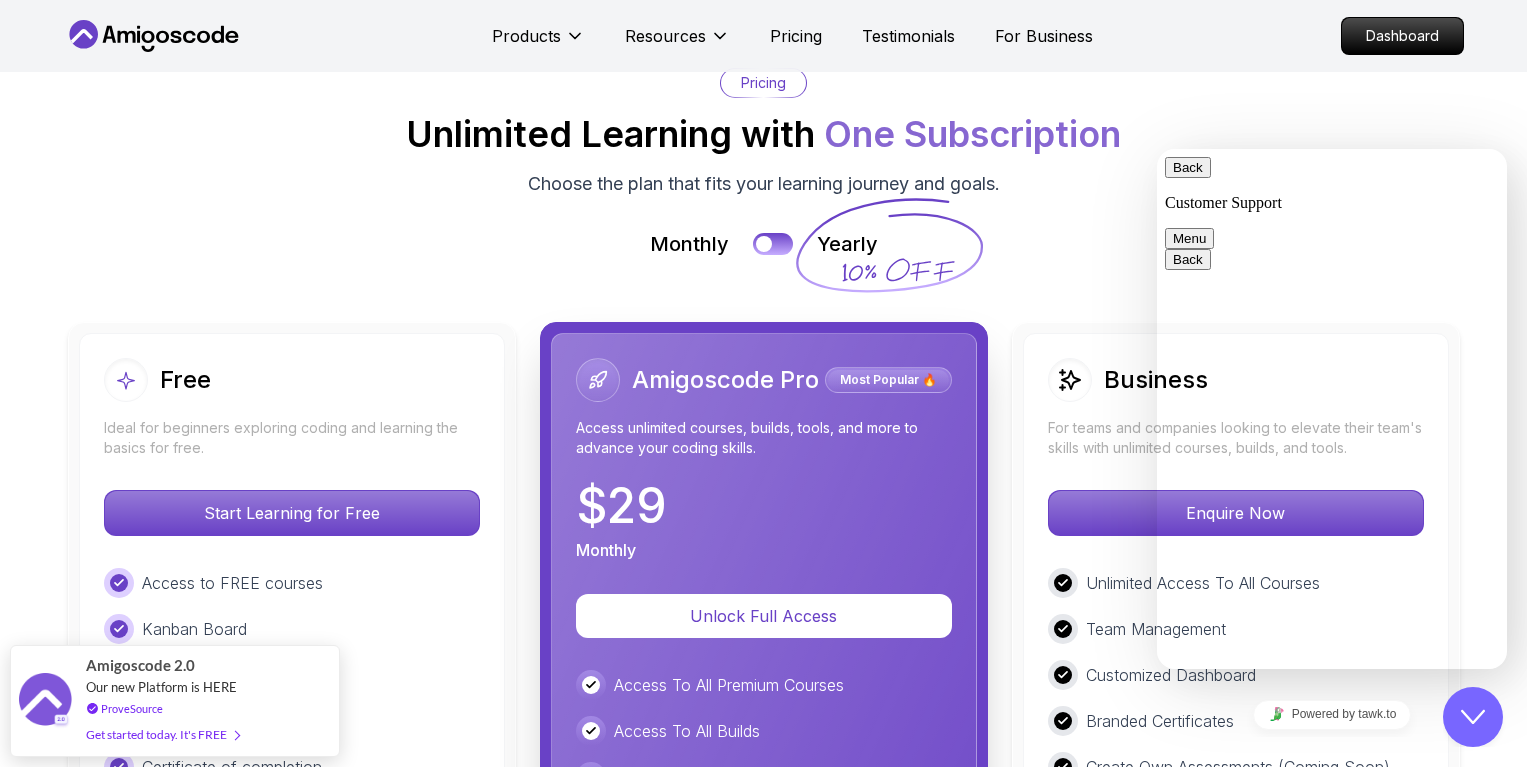 scroll, scrollTop: 4444, scrollLeft: 0, axis: vertical 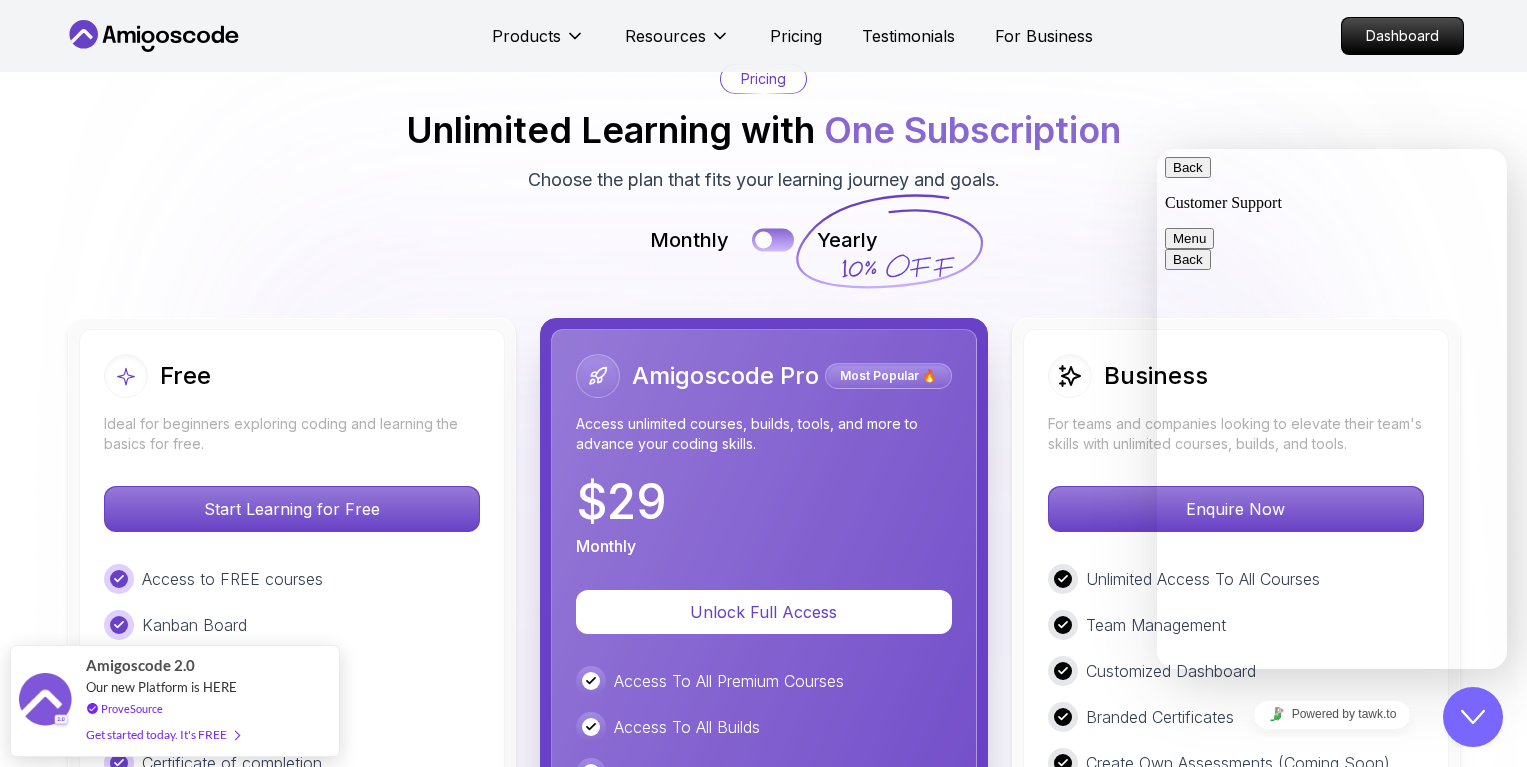 click at bounding box center [773, 240] 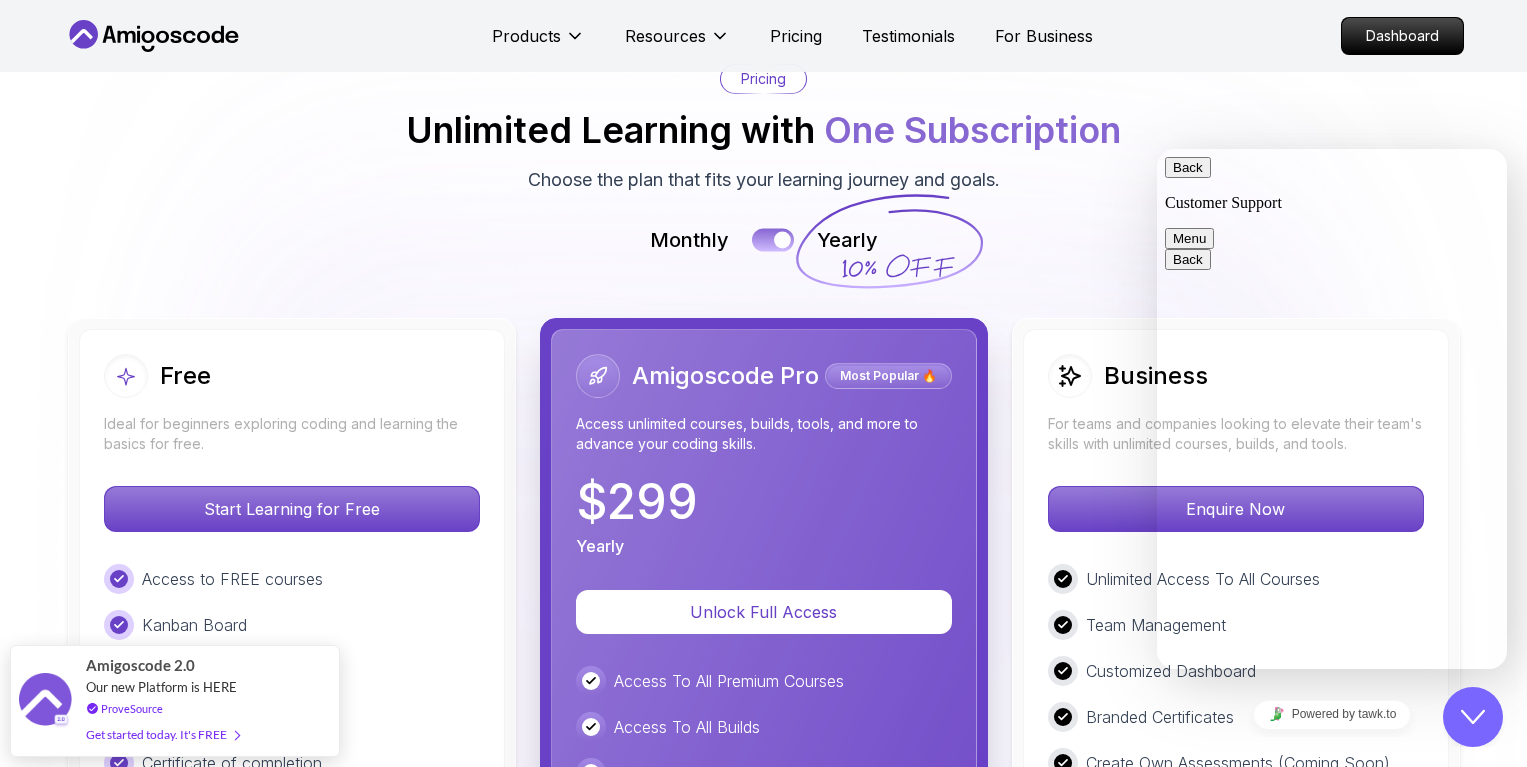 click at bounding box center [773, 240] 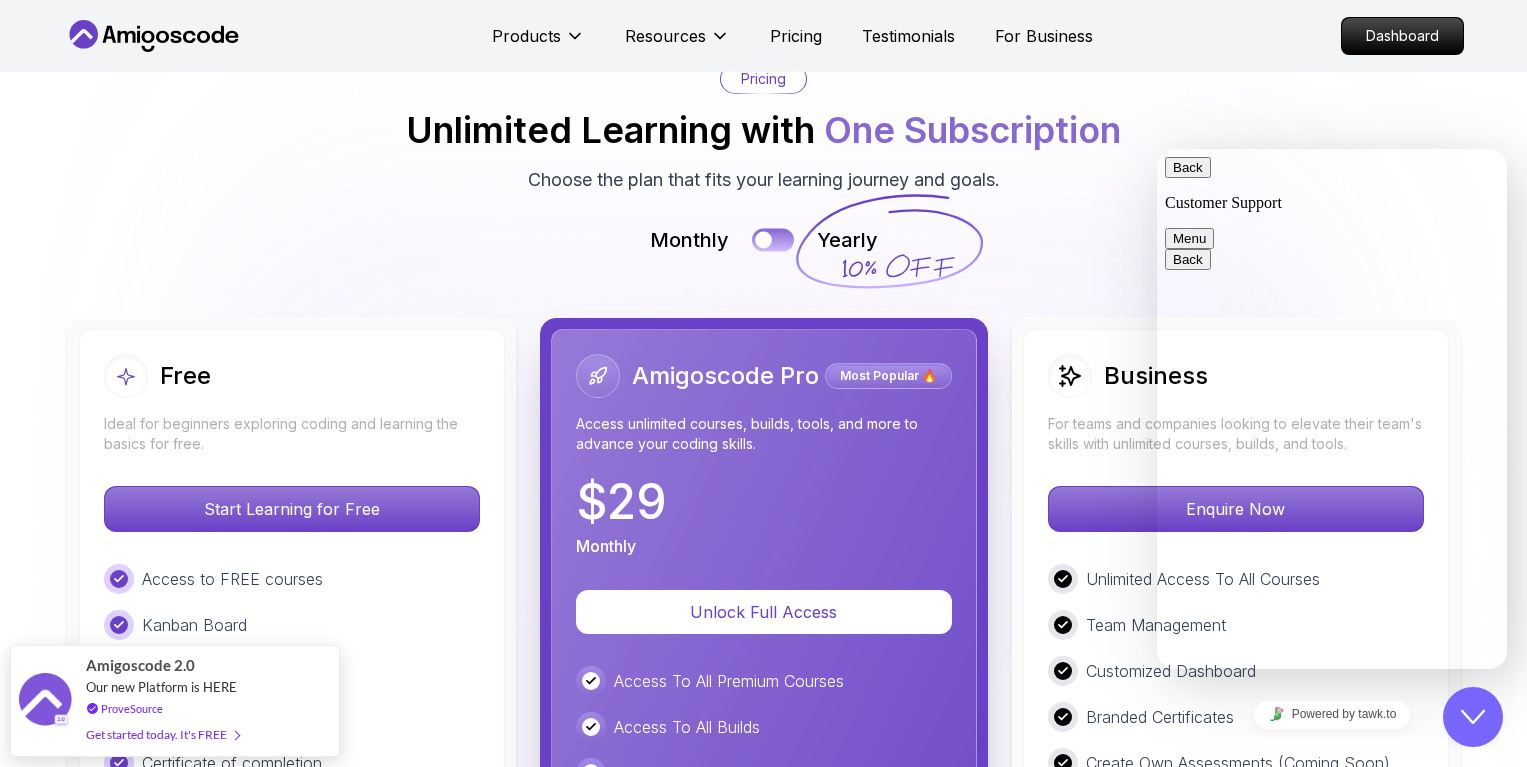 click at bounding box center (773, 240) 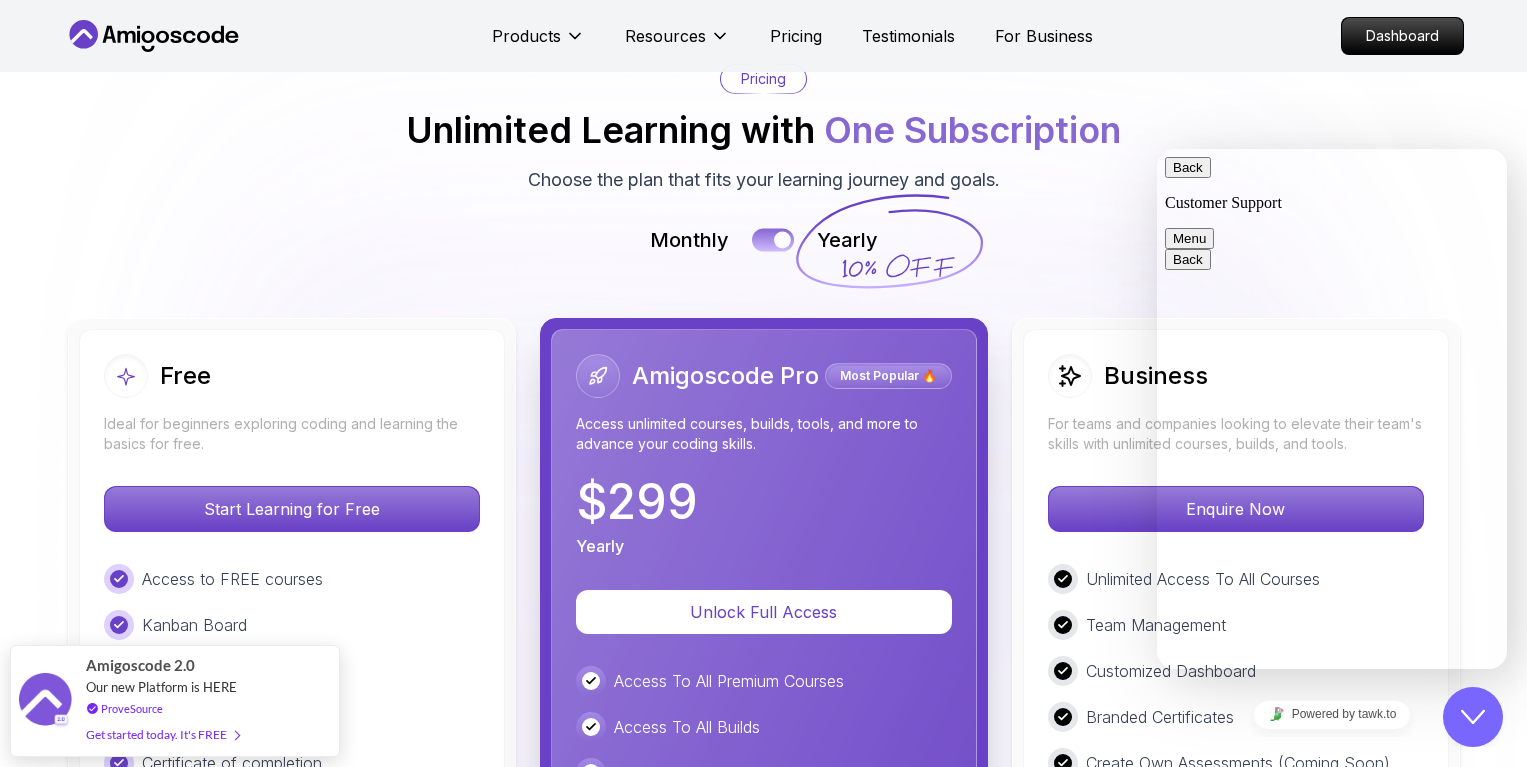 click at bounding box center (773, 240) 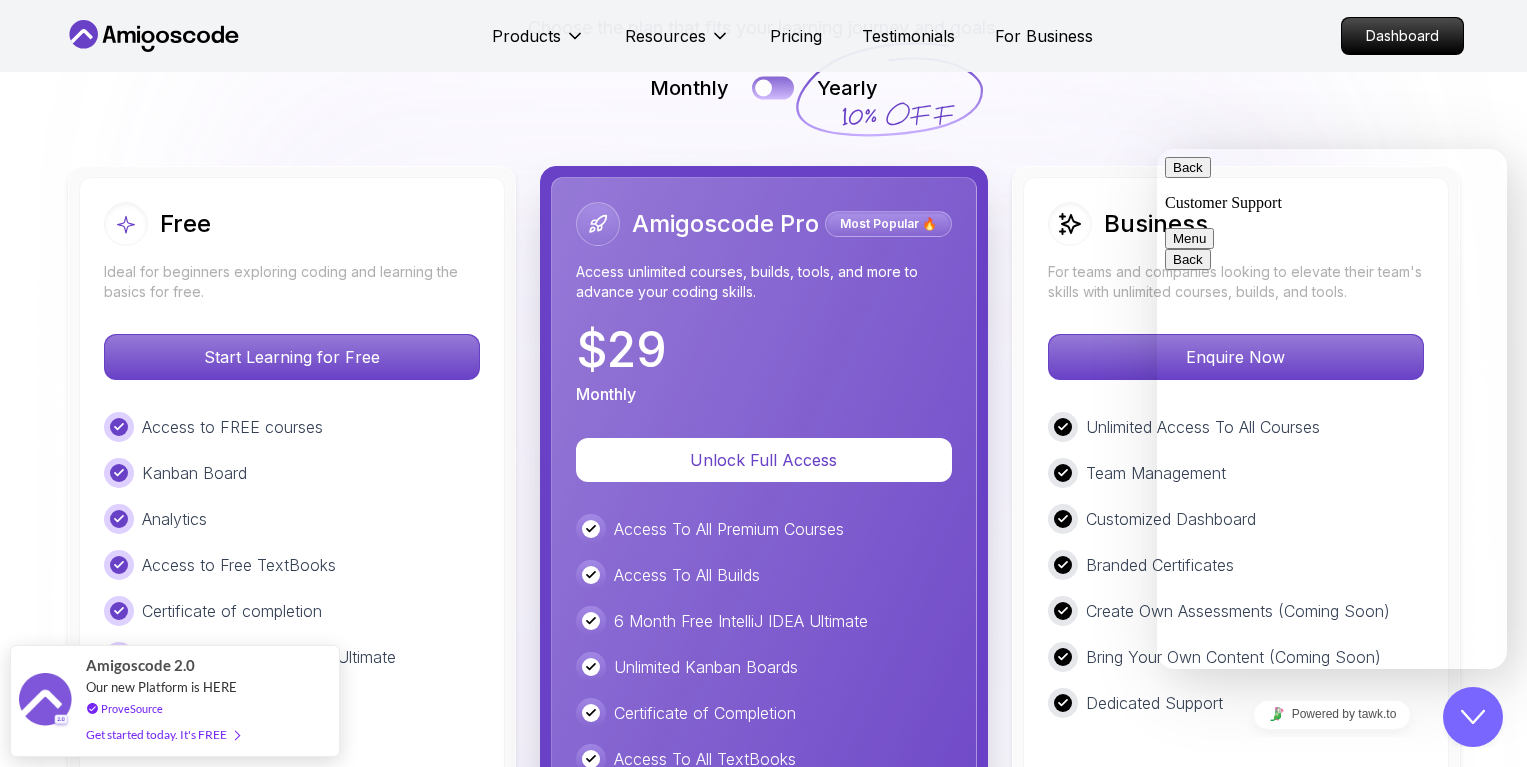 scroll, scrollTop: 4623, scrollLeft: 0, axis: vertical 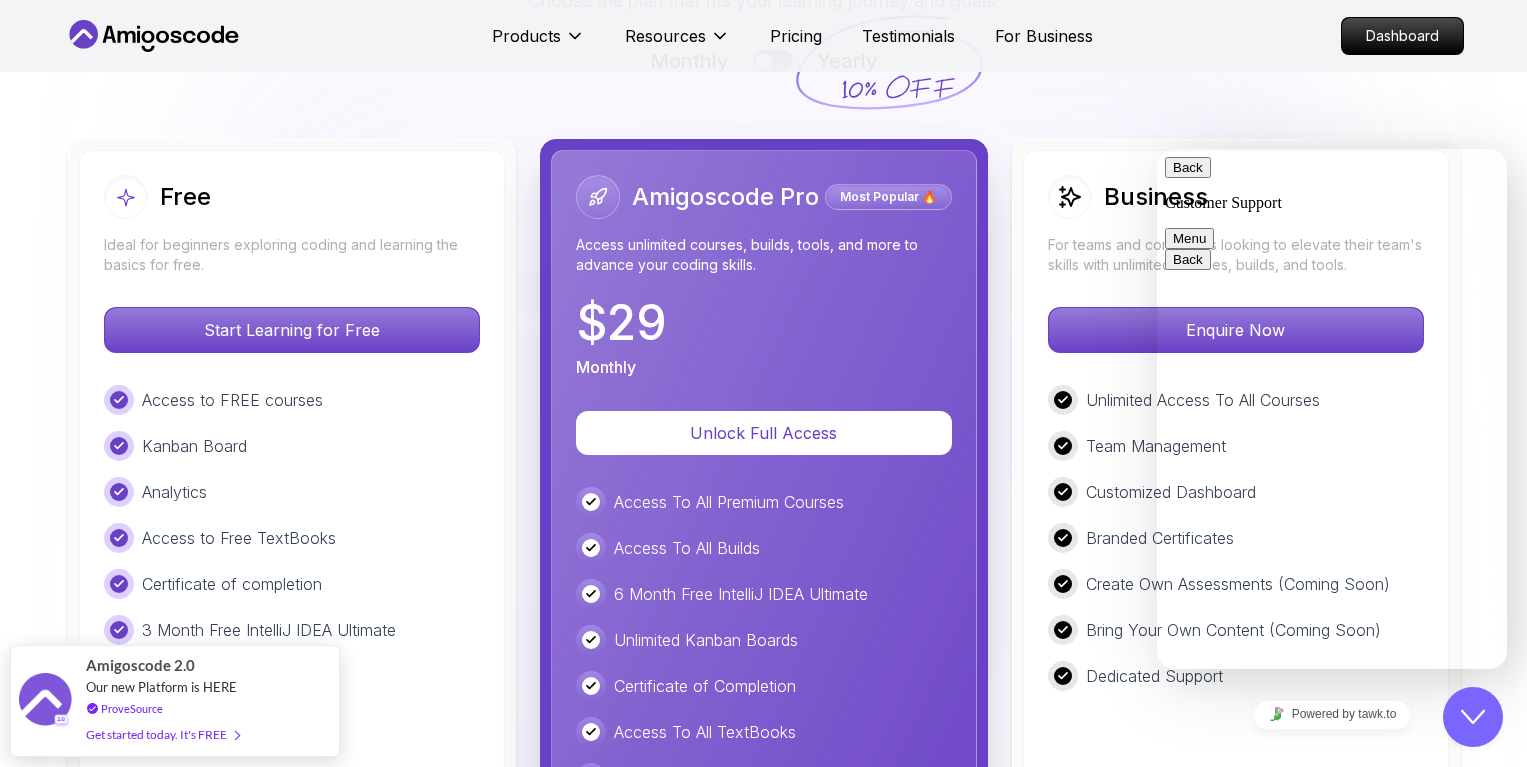 click on "For teams and companies looking to elevate their team's skills with unlimited courses, builds, and tools." at bounding box center [1236, 255] 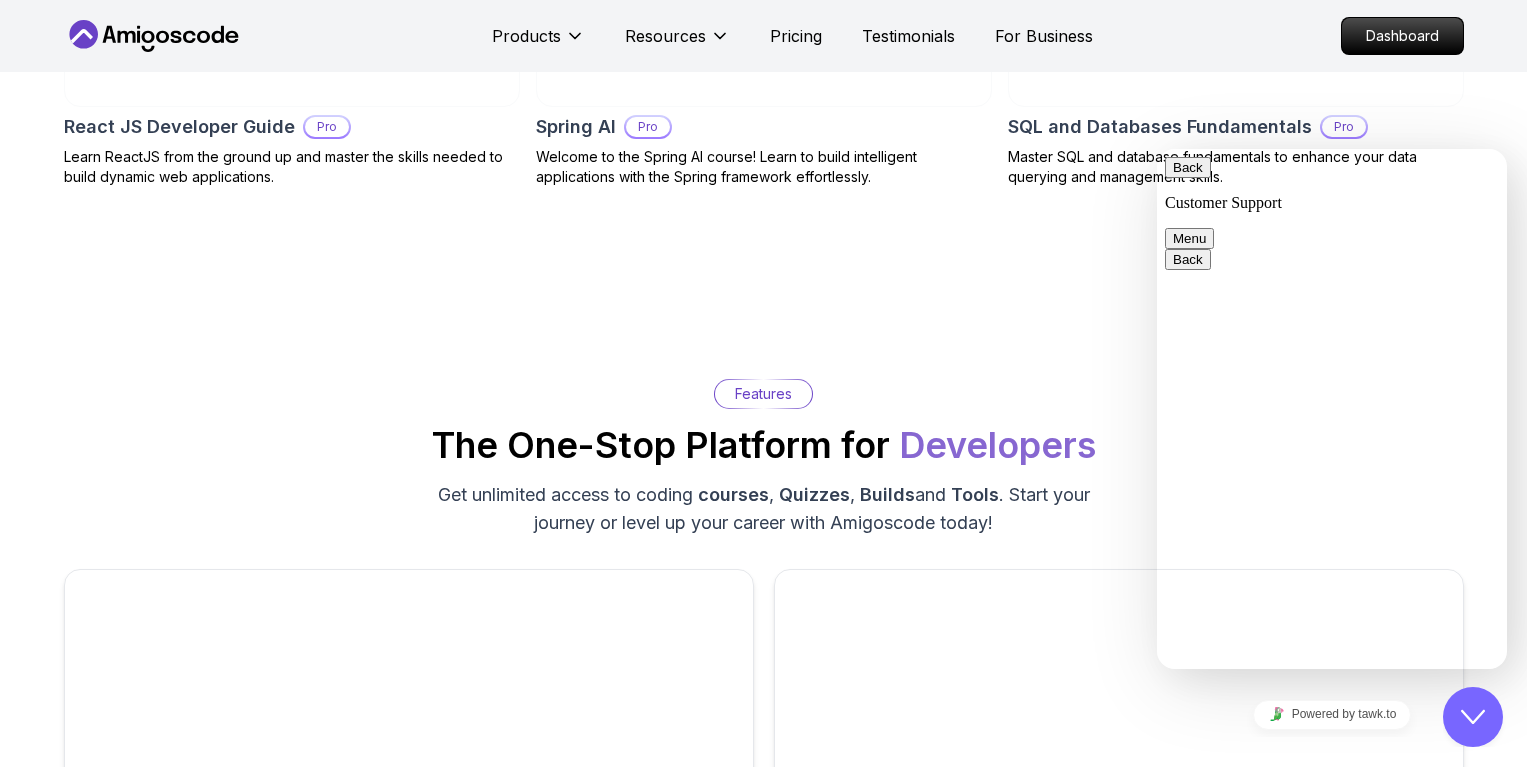 scroll, scrollTop: 2664, scrollLeft: 0, axis: vertical 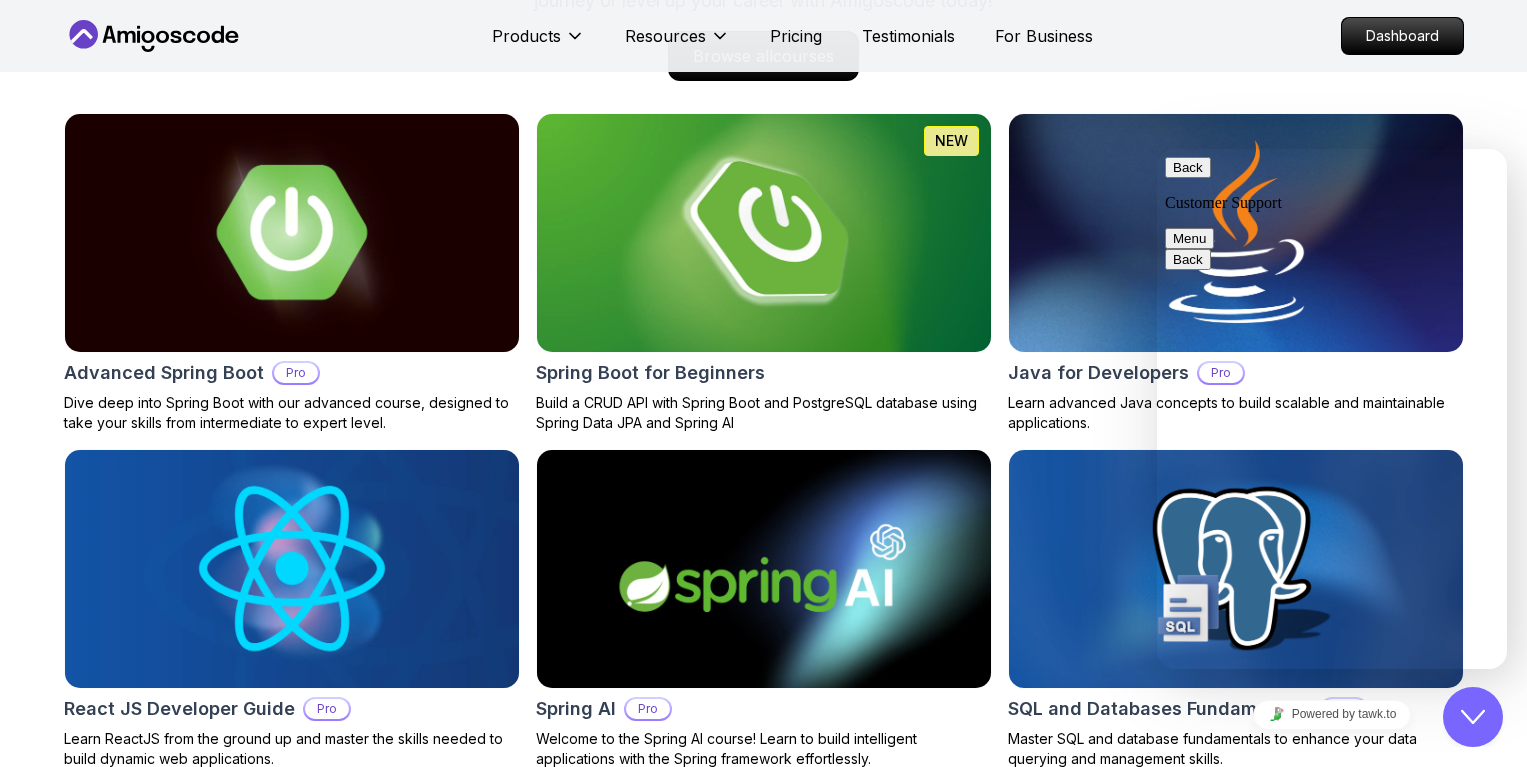 click on "Close Chat This icon closes the chat window." at bounding box center [1473, 717] 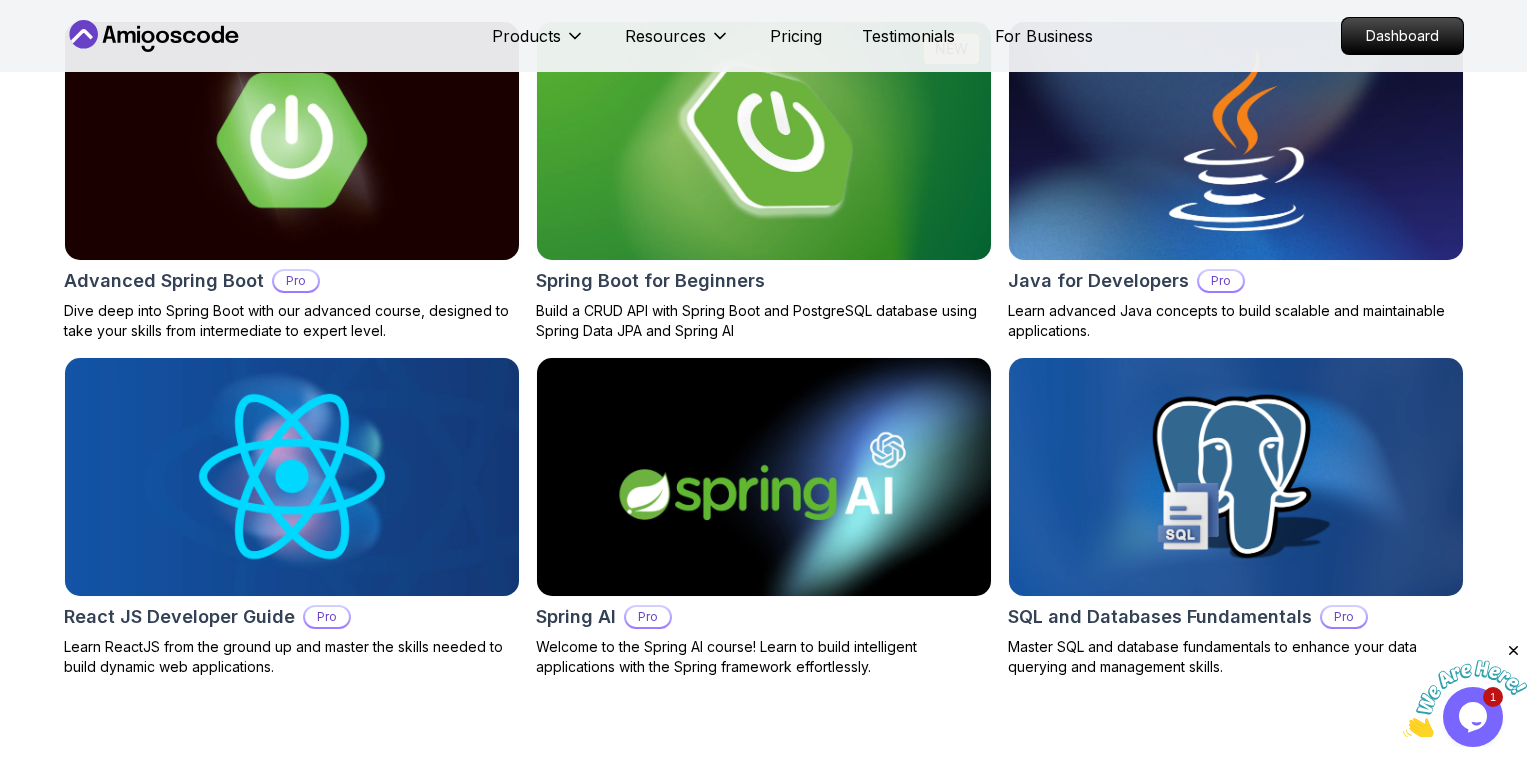 scroll, scrollTop: 2180, scrollLeft: 0, axis: vertical 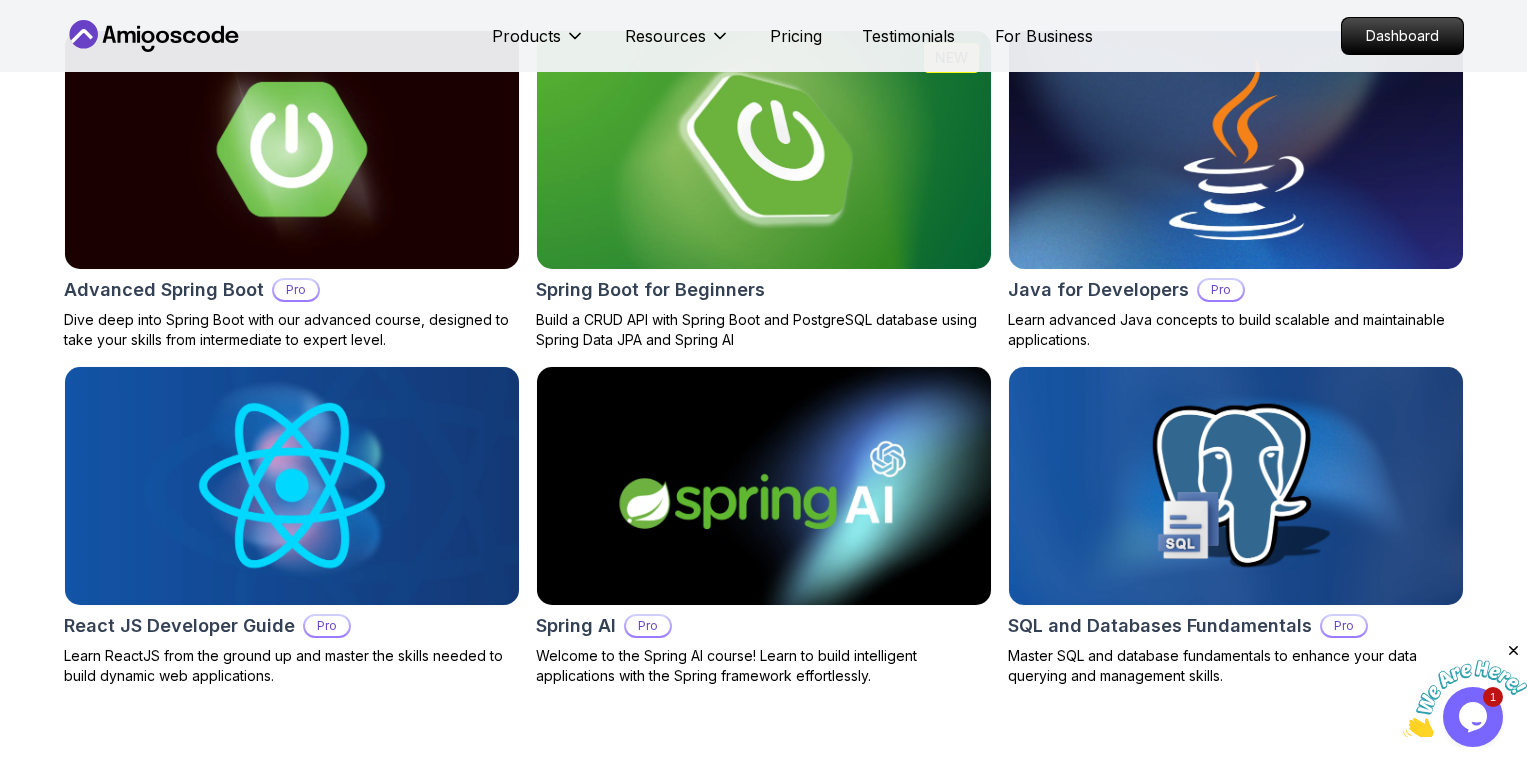 click at bounding box center (763, 150) 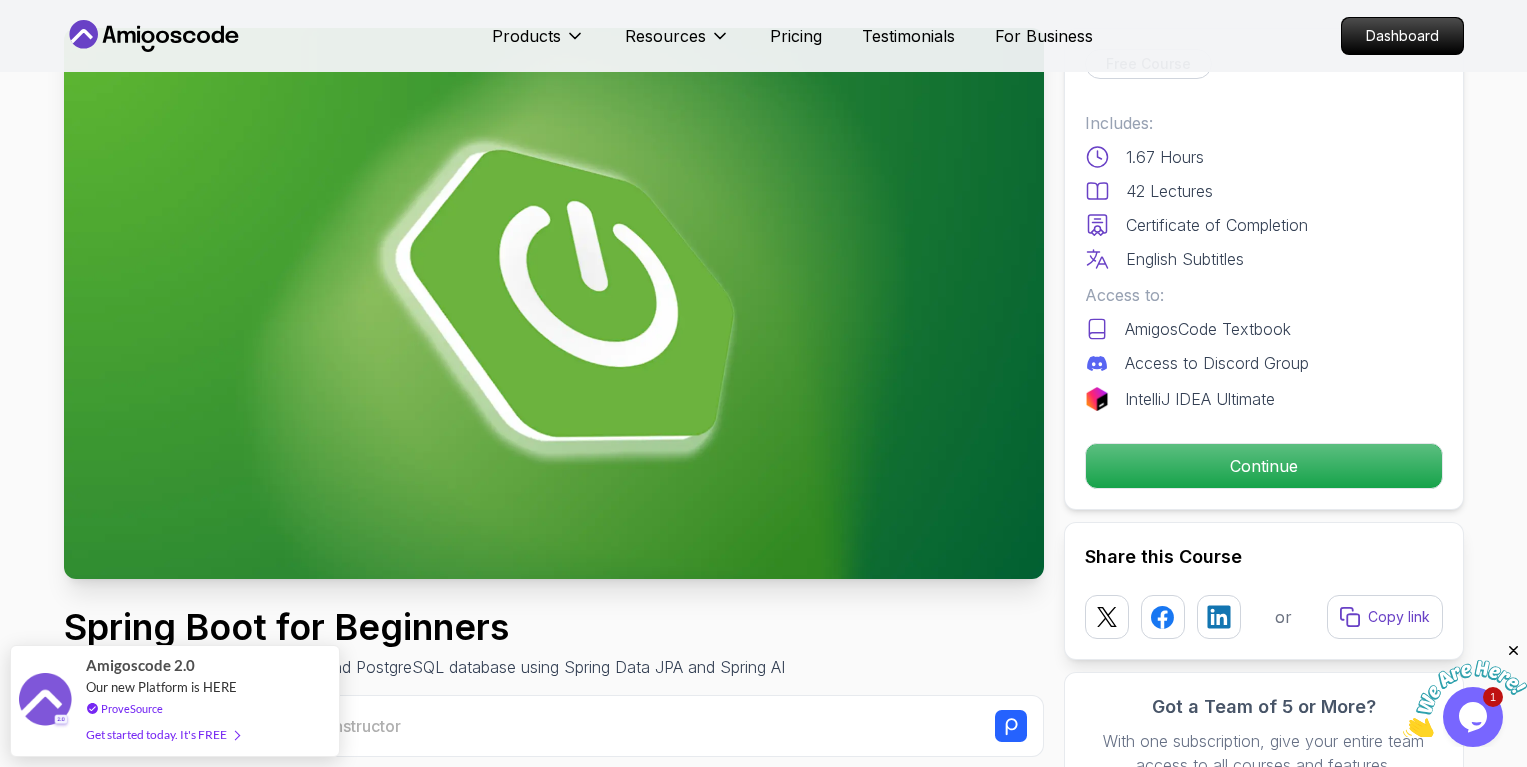 scroll, scrollTop: 87, scrollLeft: 0, axis: vertical 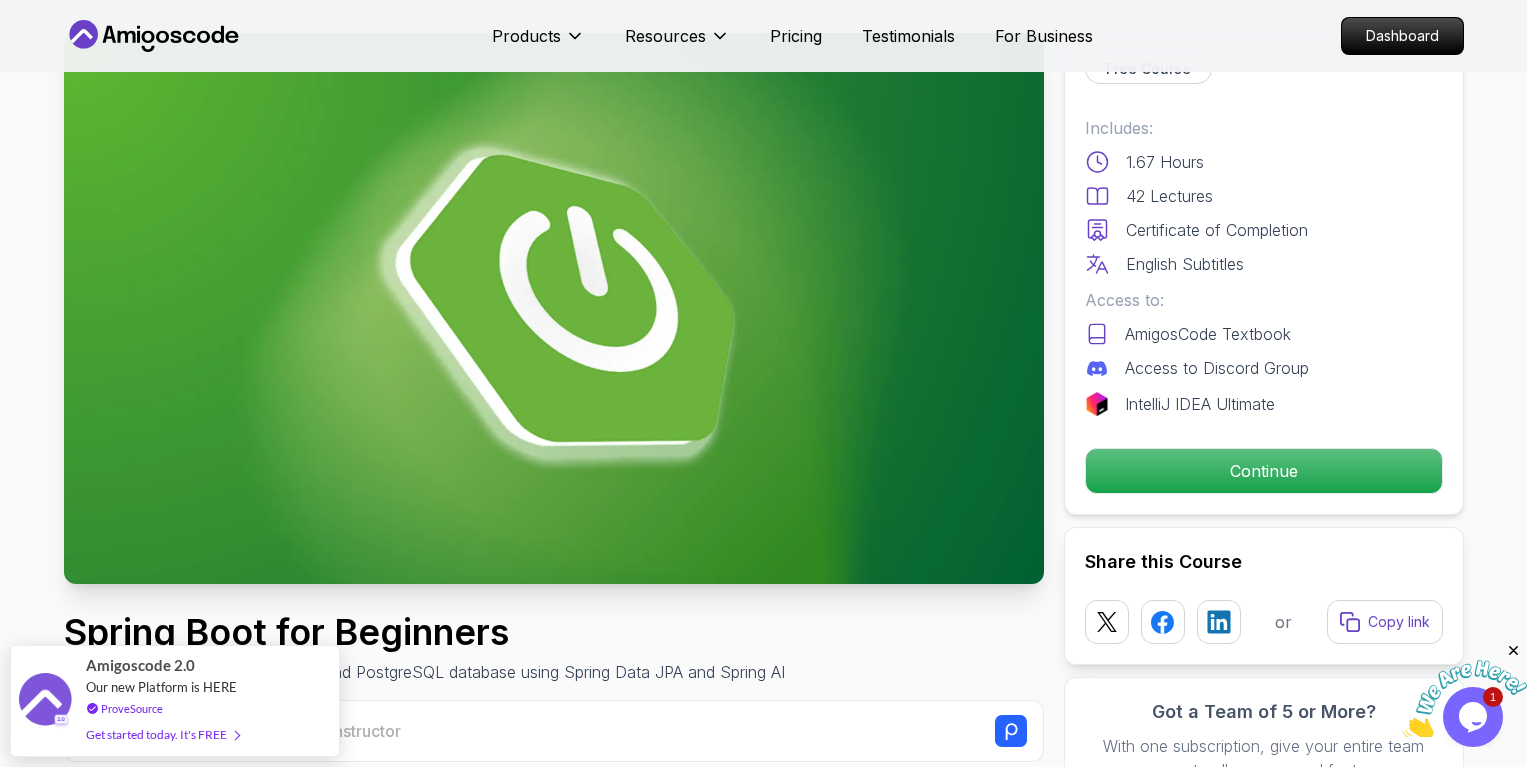 click at bounding box center (554, 308) 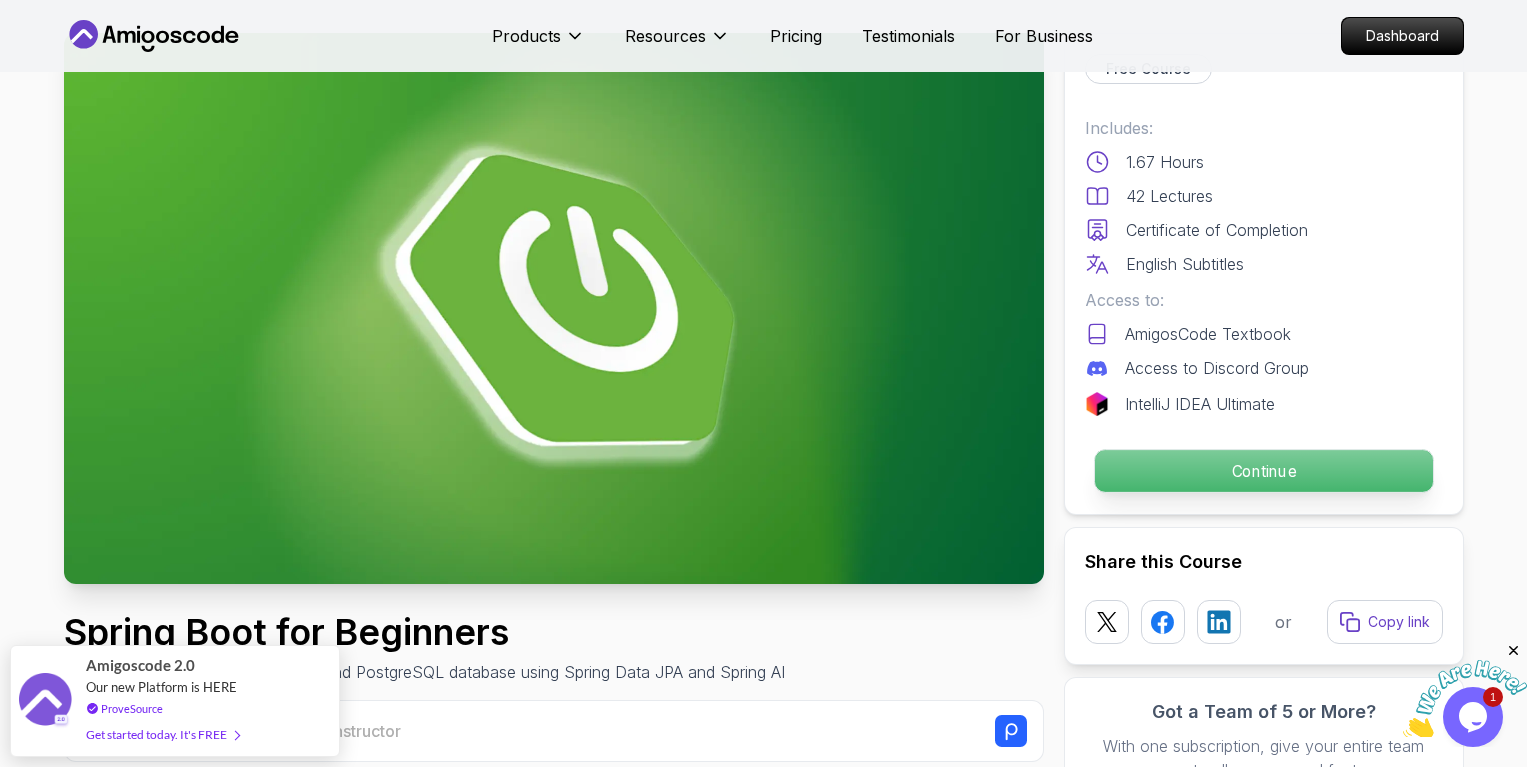 click on "Continue" at bounding box center [1263, 471] 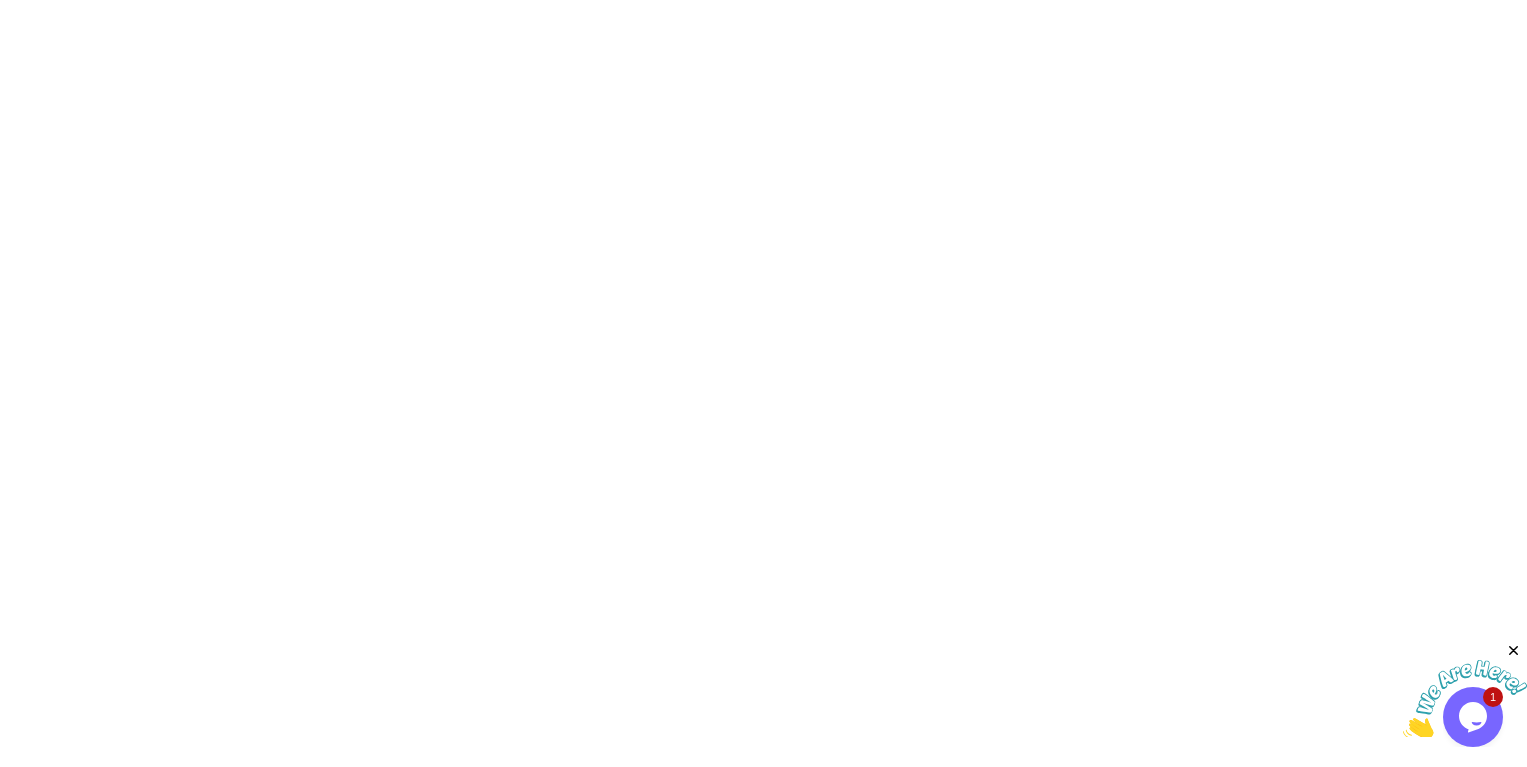 scroll, scrollTop: 0, scrollLeft: 0, axis: both 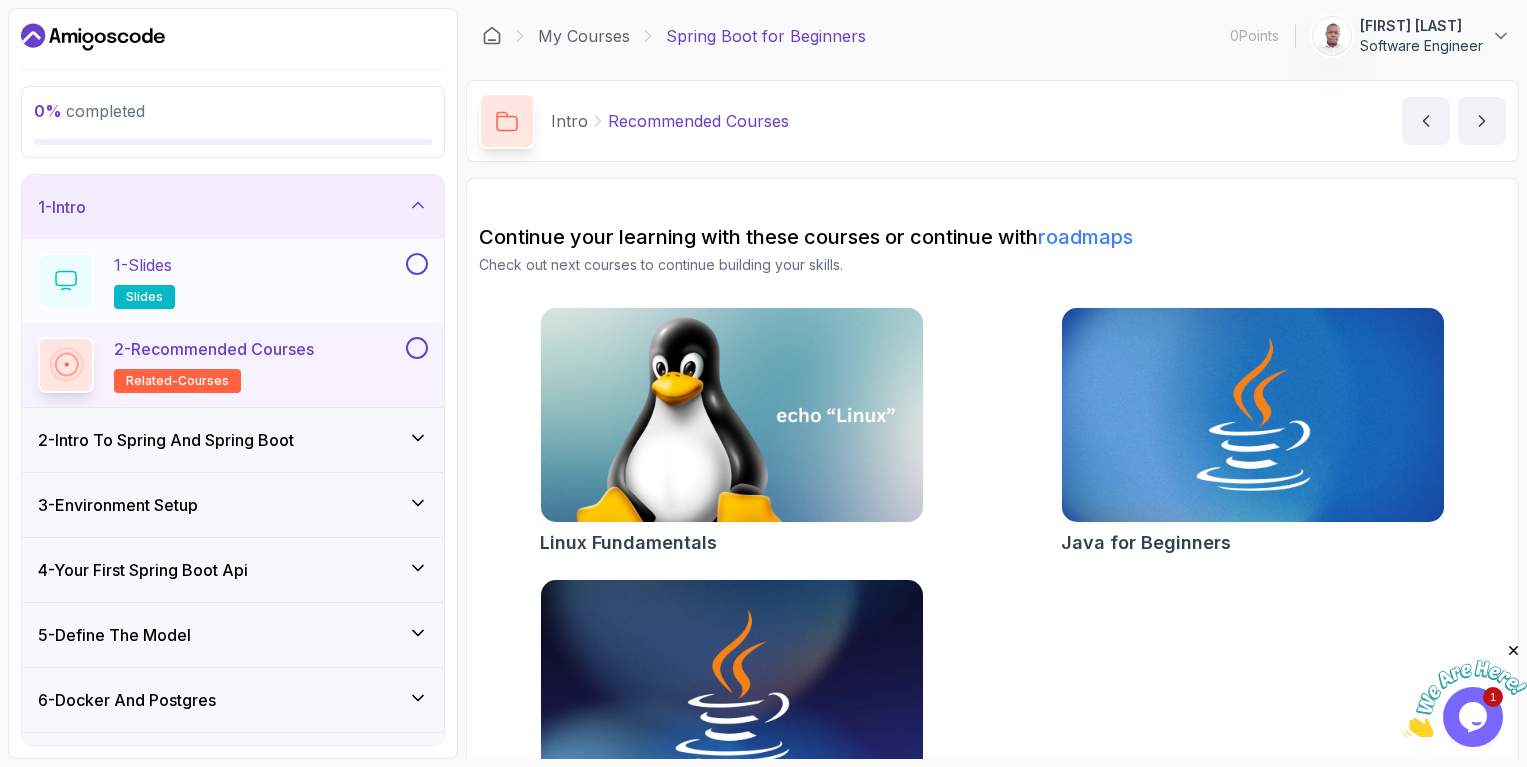 click on "1  -  Slides slides" at bounding box center [220, 281] 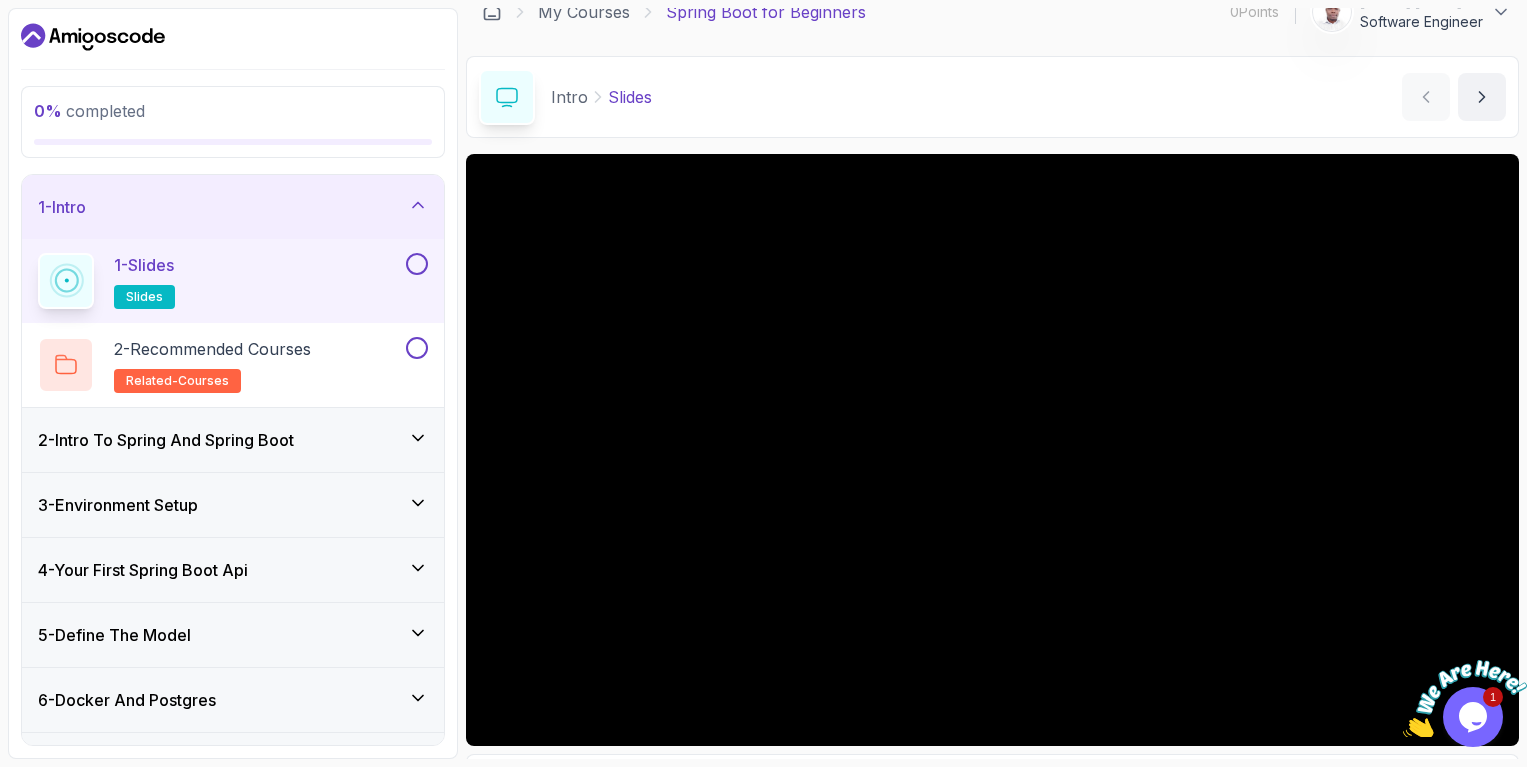 scroll, scrollTop: 71, scrollLeft: 0, axis: vertical 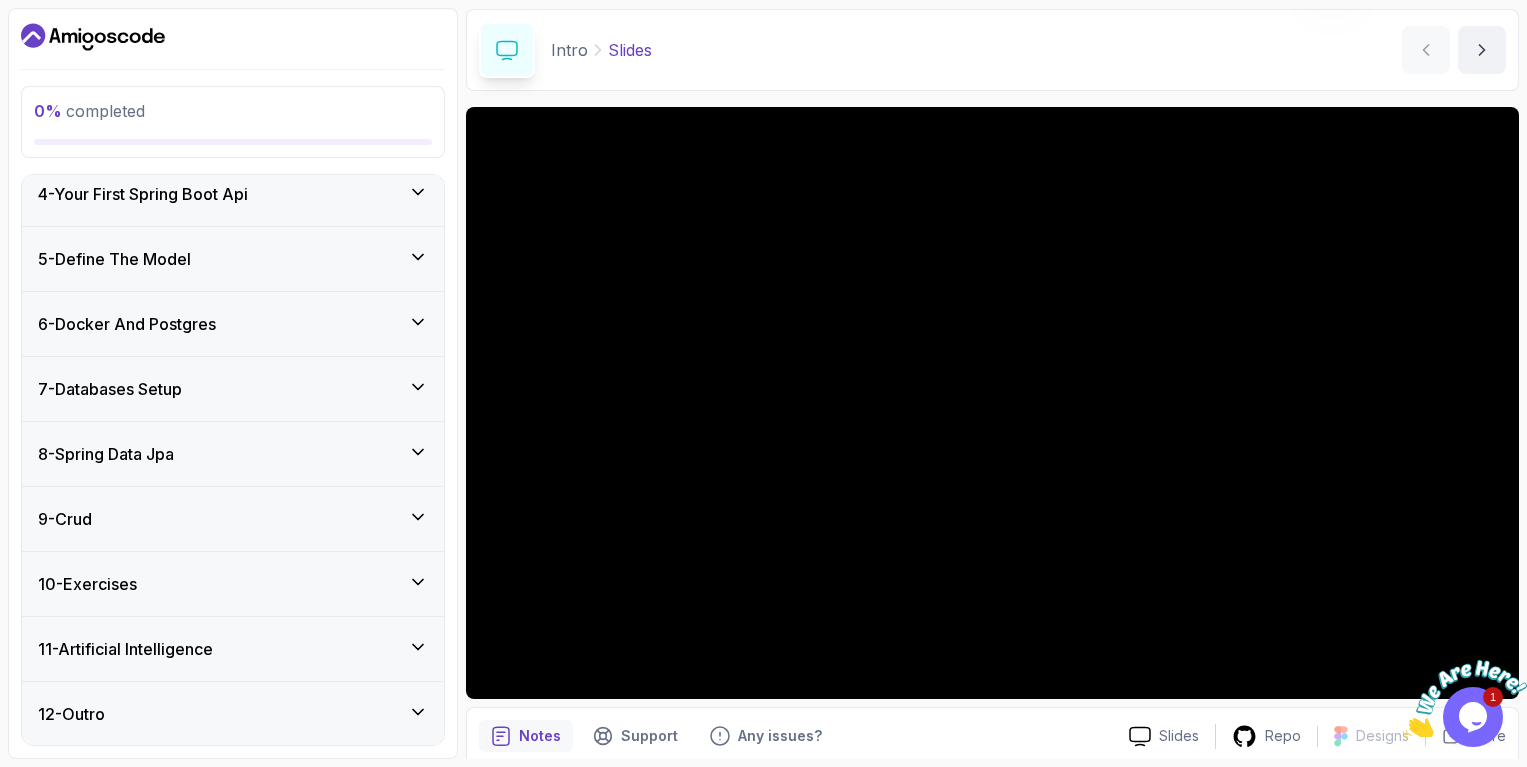 click on "4  -  Your First Spring Boot Api" at bounding box center (233, 194) 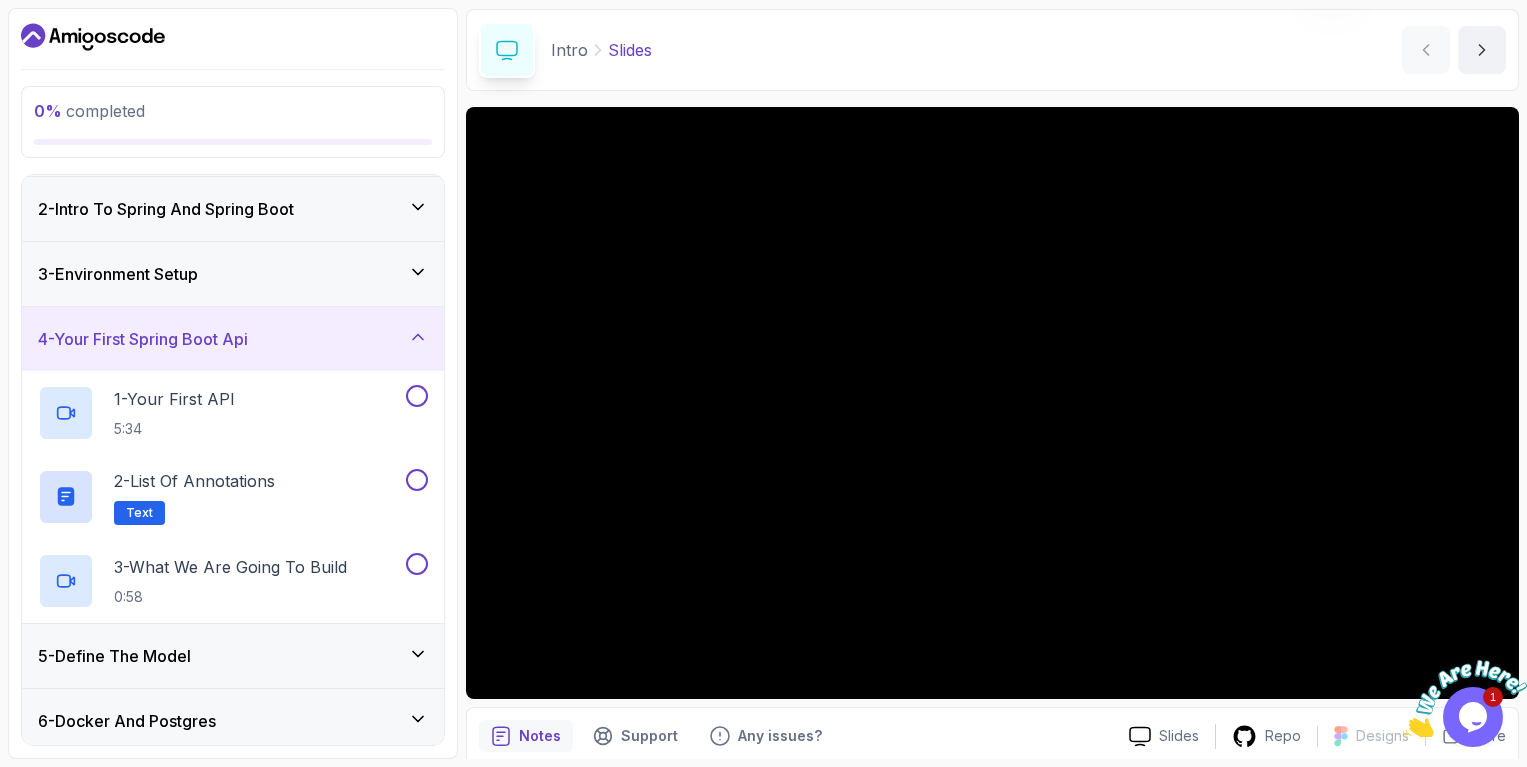 scroll, scrollTop: 0, scrollLeft: 0, axis: both 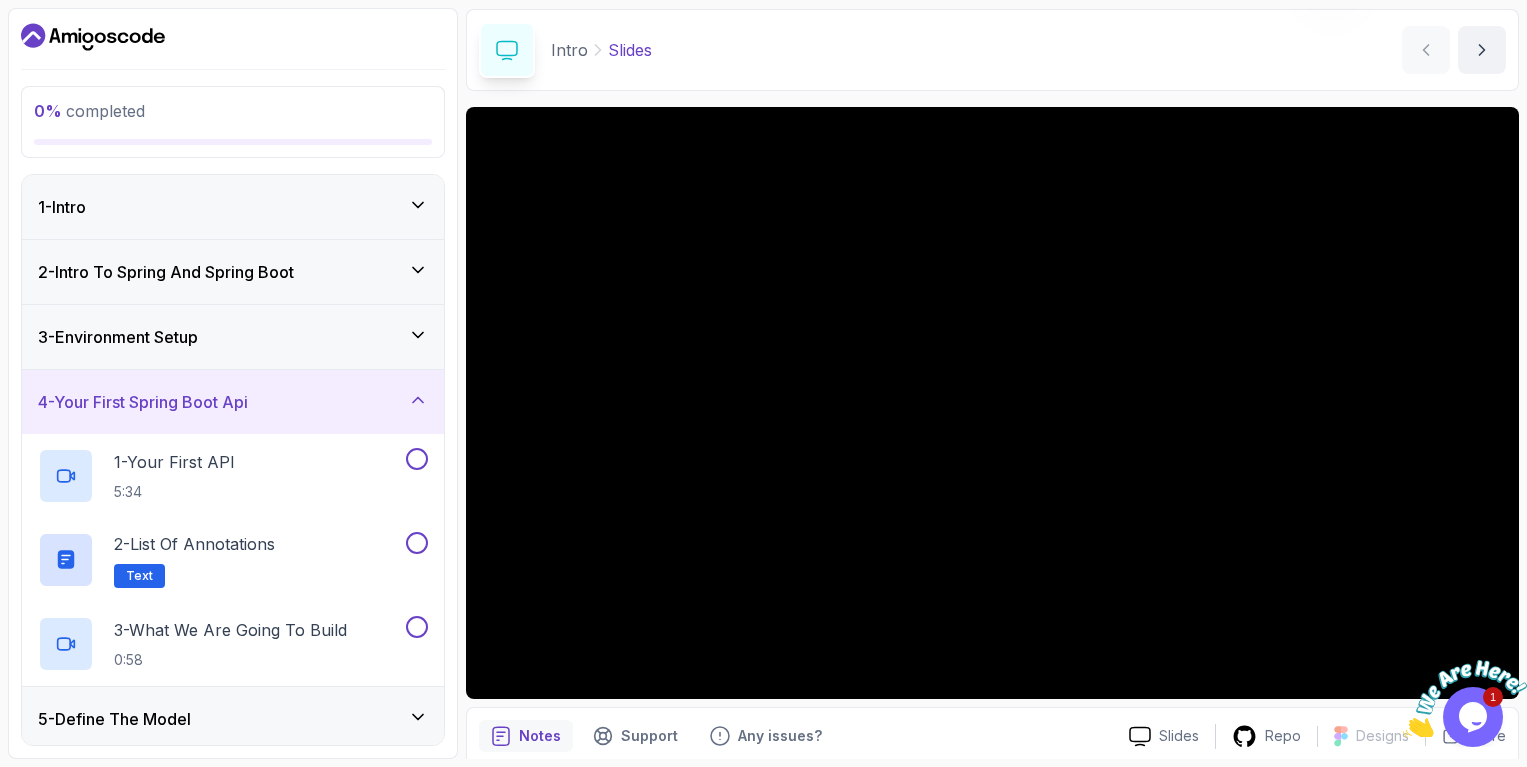 click on "1  -  Intro" at bounding box center (233, 207) 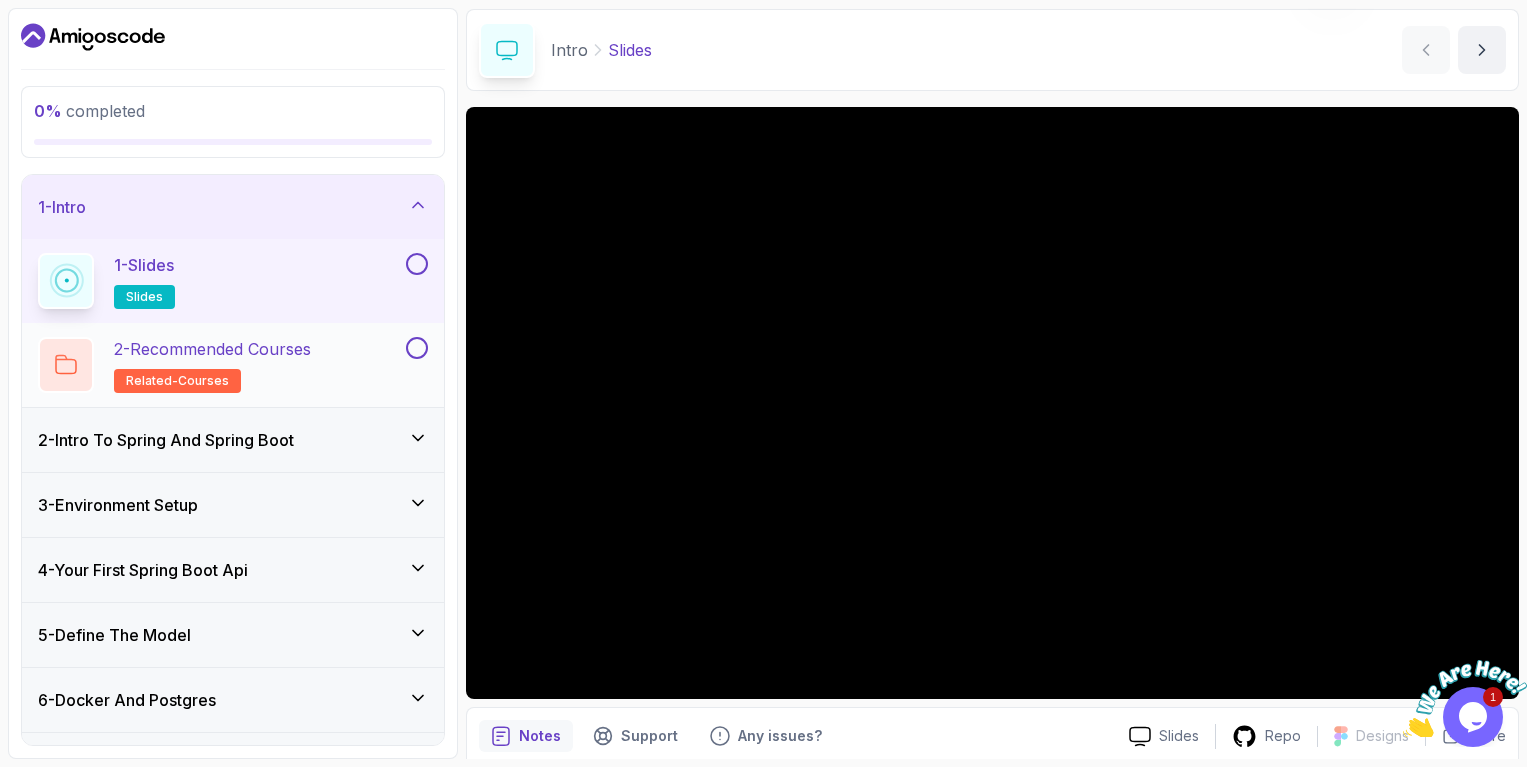 click at bounding box center [417, 348] 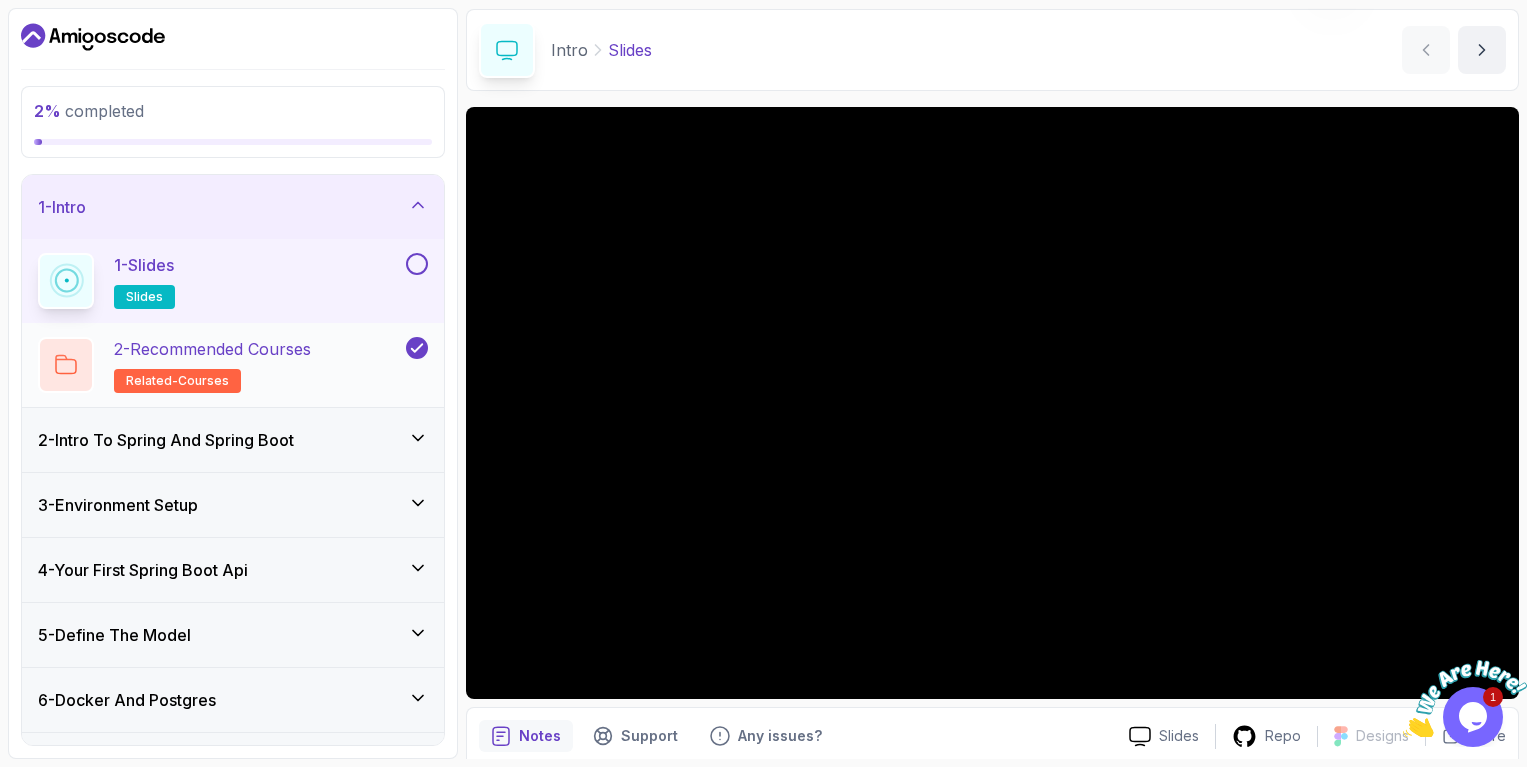 click on "2  -  Recommended Courses" at bounding box center [212, 349] 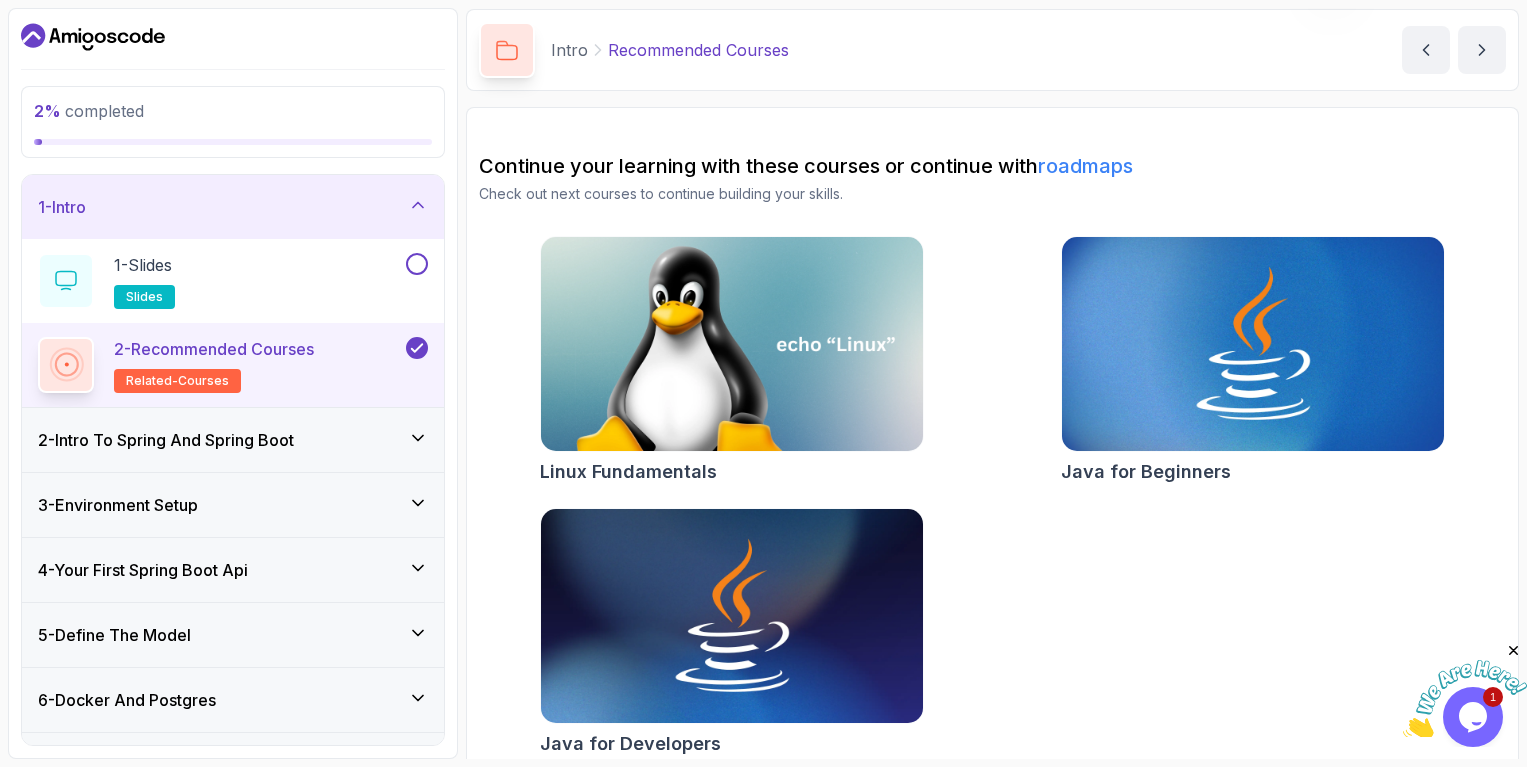 click on "2  -  Intro To Spring And Spring Boot" at bounding box center [166, 440] 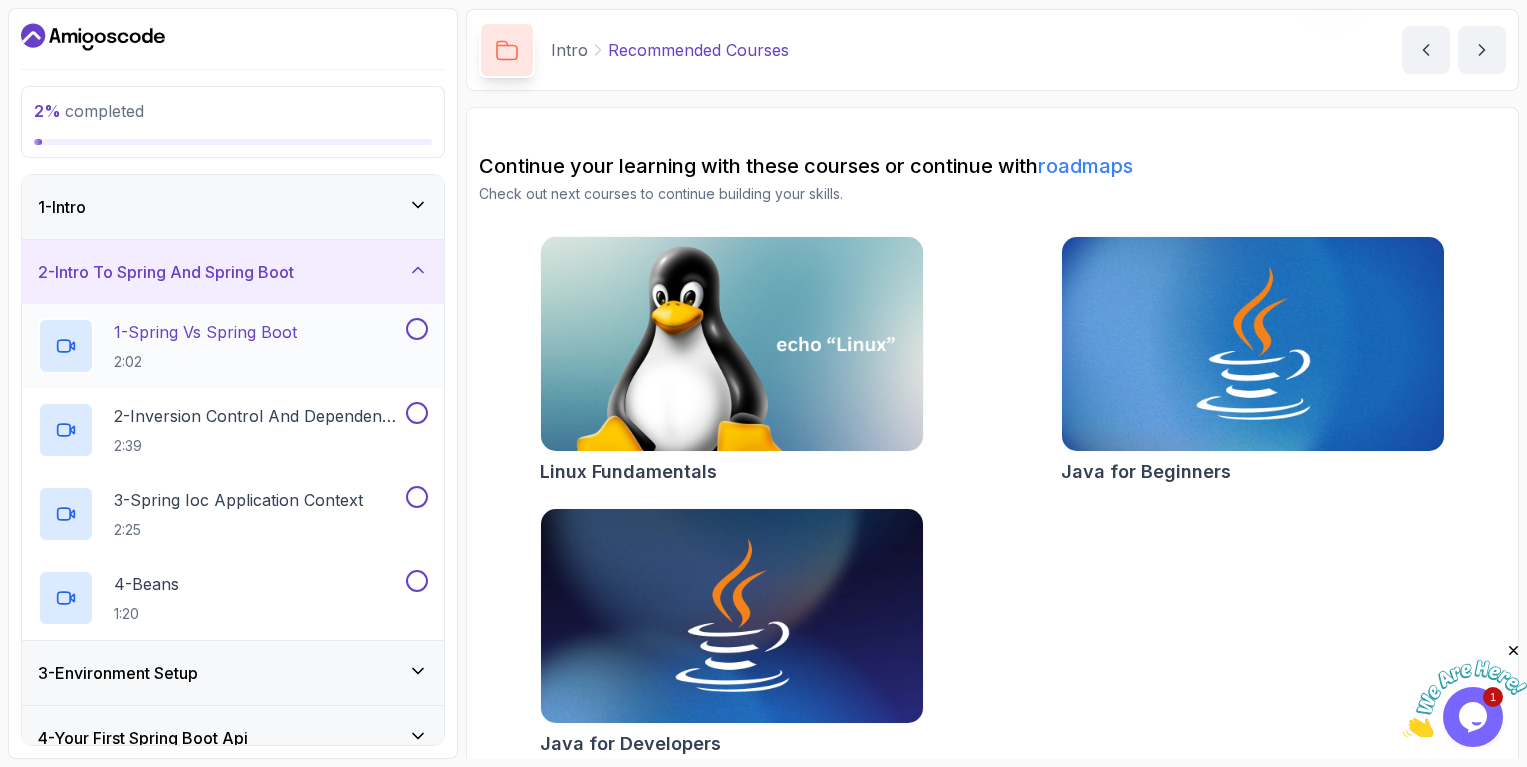 click on "2:02" at bounding box center [205, 362] 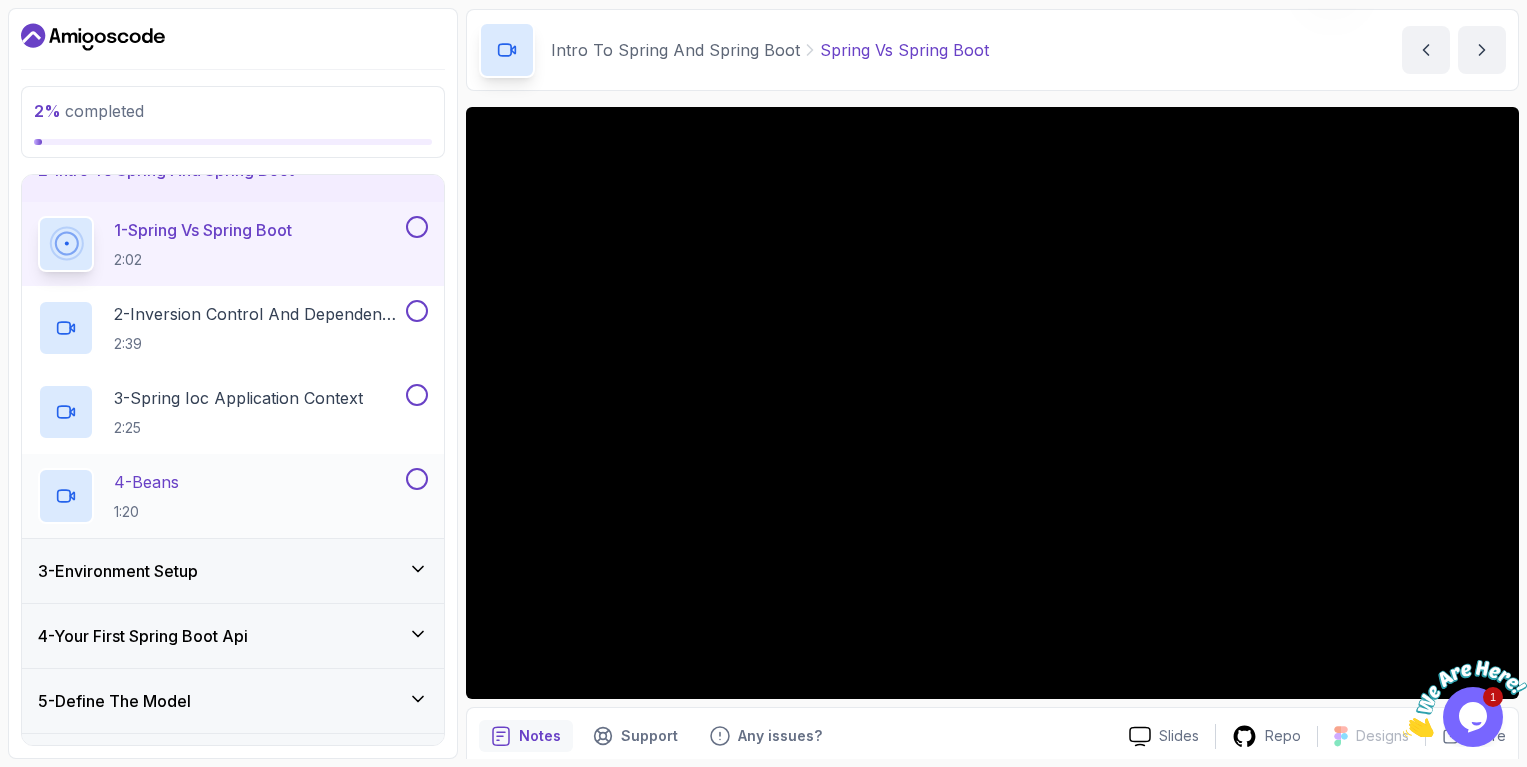 scroll, scrollTop: 0, scrollLeft: 0, axis: both 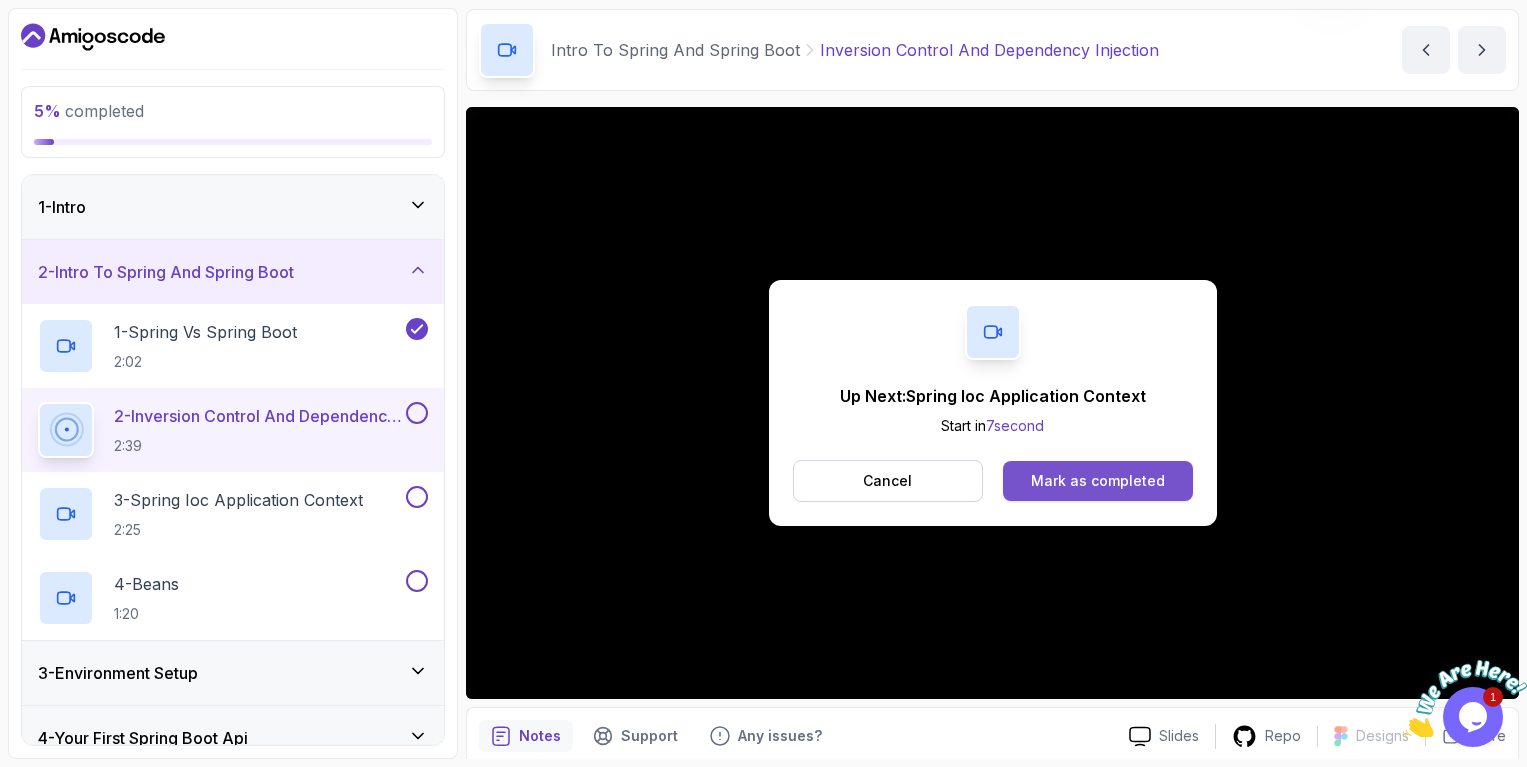 click on "Mark as completed" at bounding box center (1098, 481) 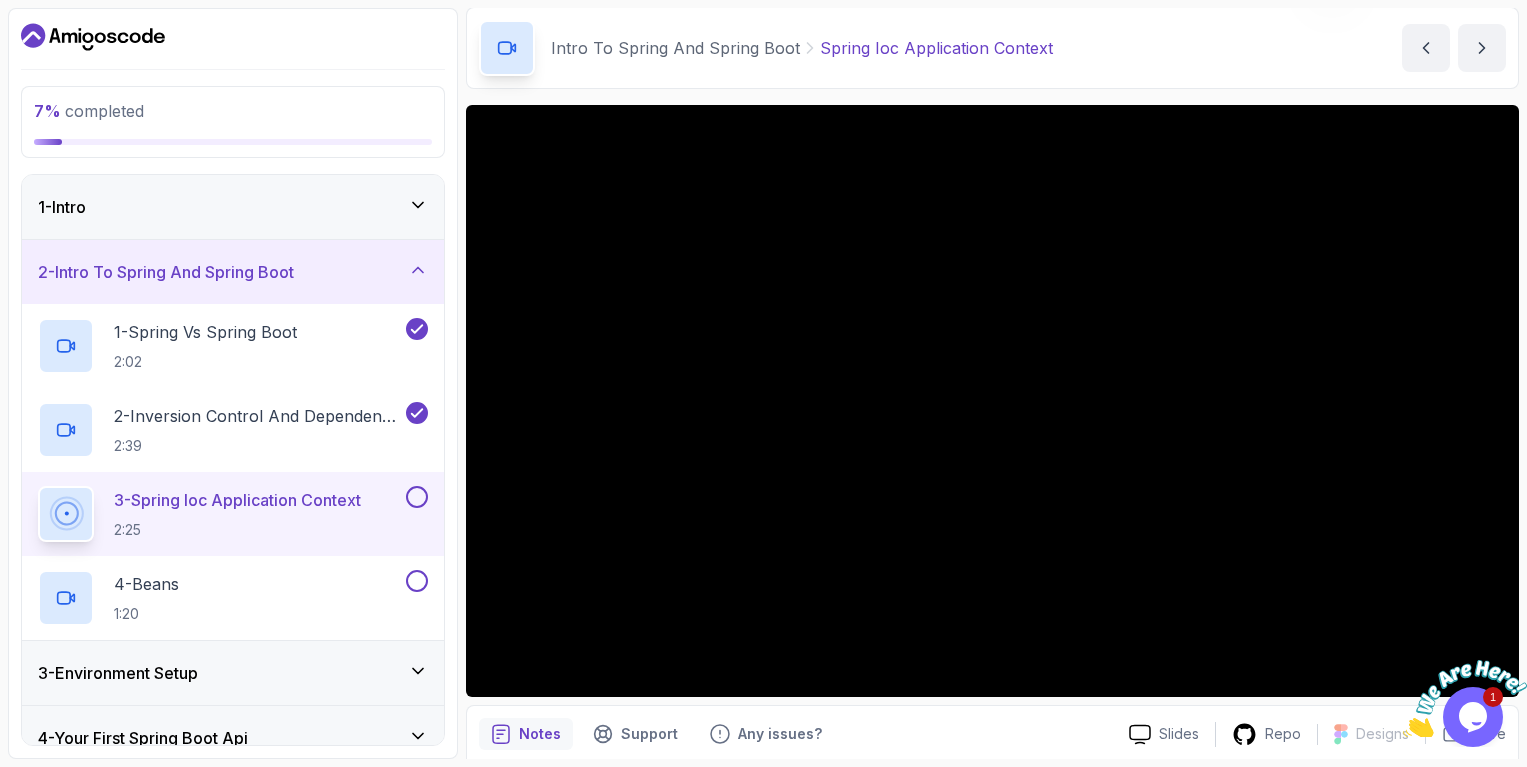 scroll, scrollTop: 80, scrollLeft: 0, axis: vertical 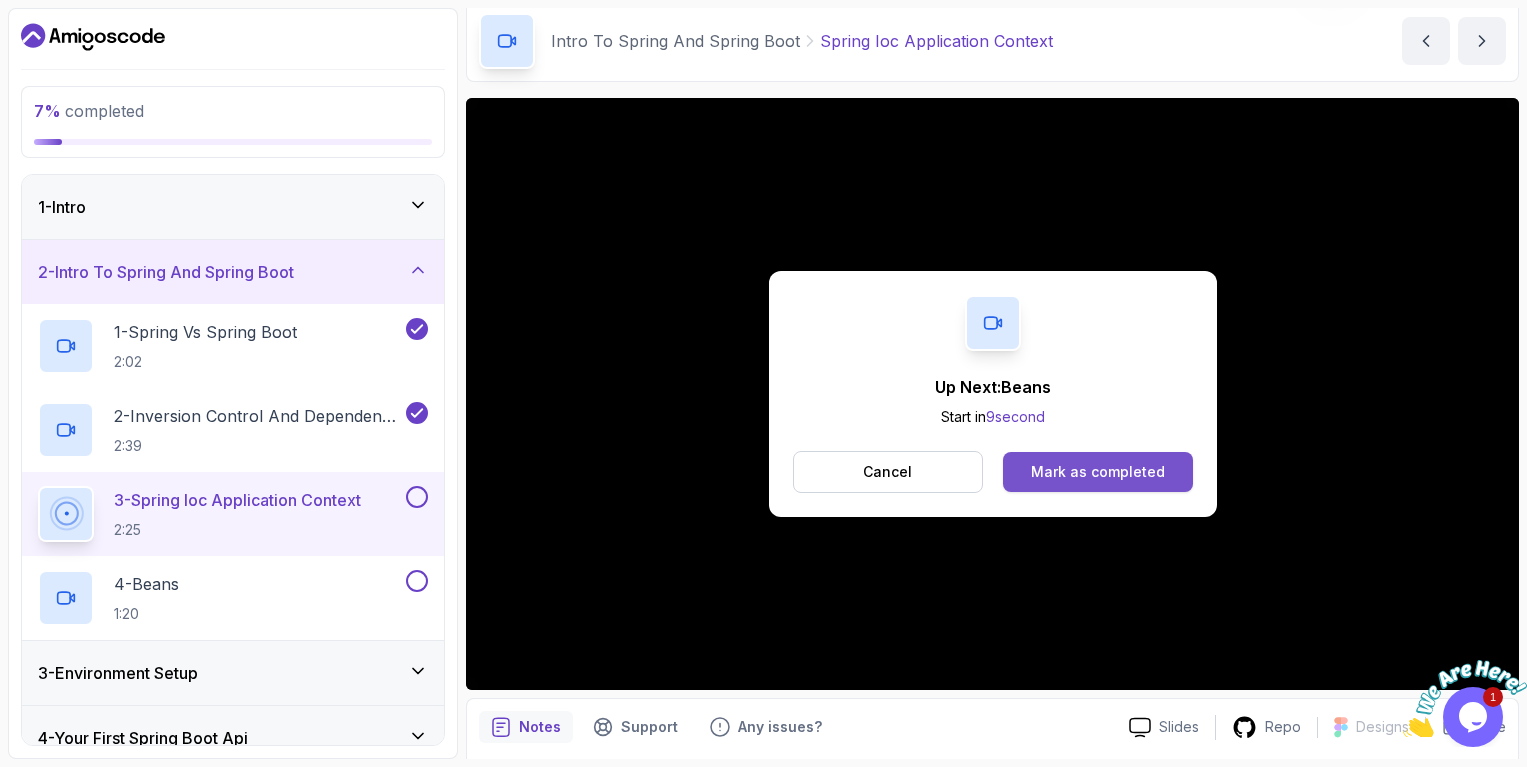 click on "Mark as completed" at bounding box center (1098, 472) 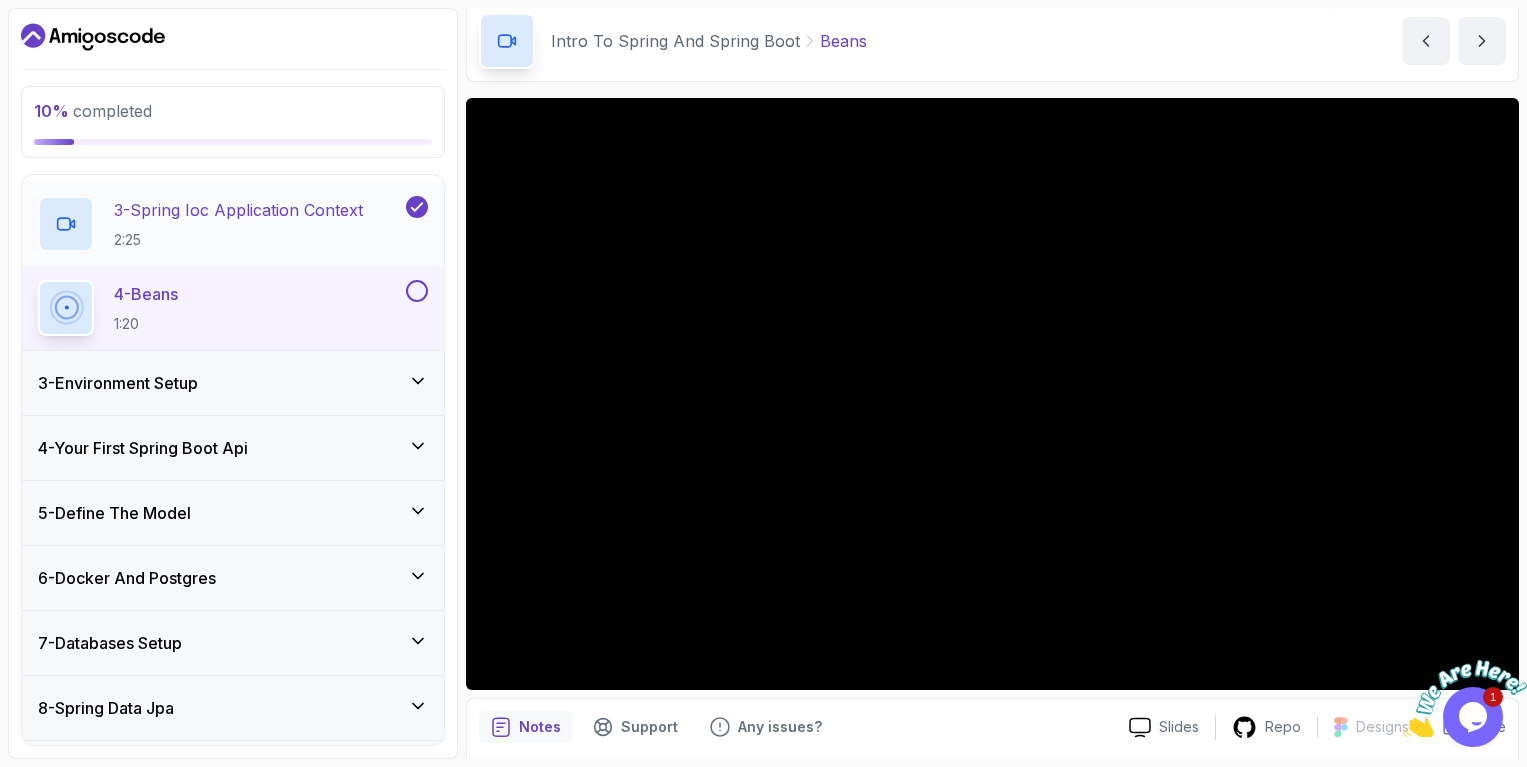 scroll, scrollTop: 0, scrollLeft: 0, axis: both 